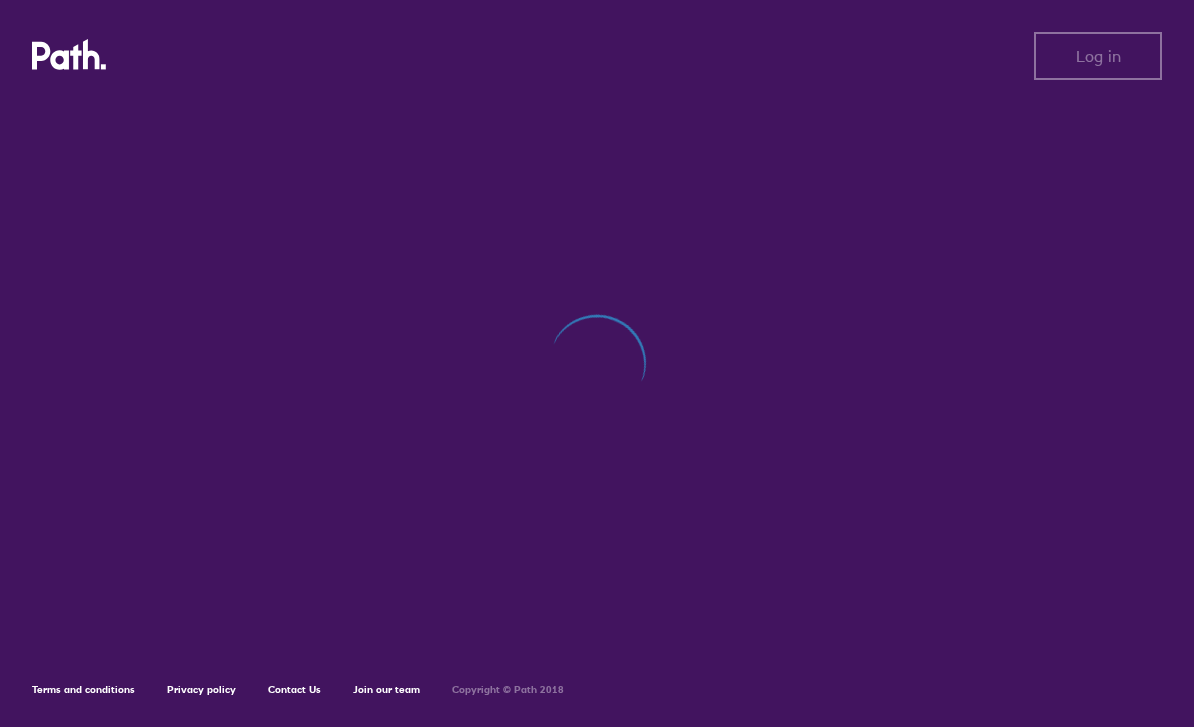 scroll, scrollTop: 0, scrollLeft: 0, axis: both 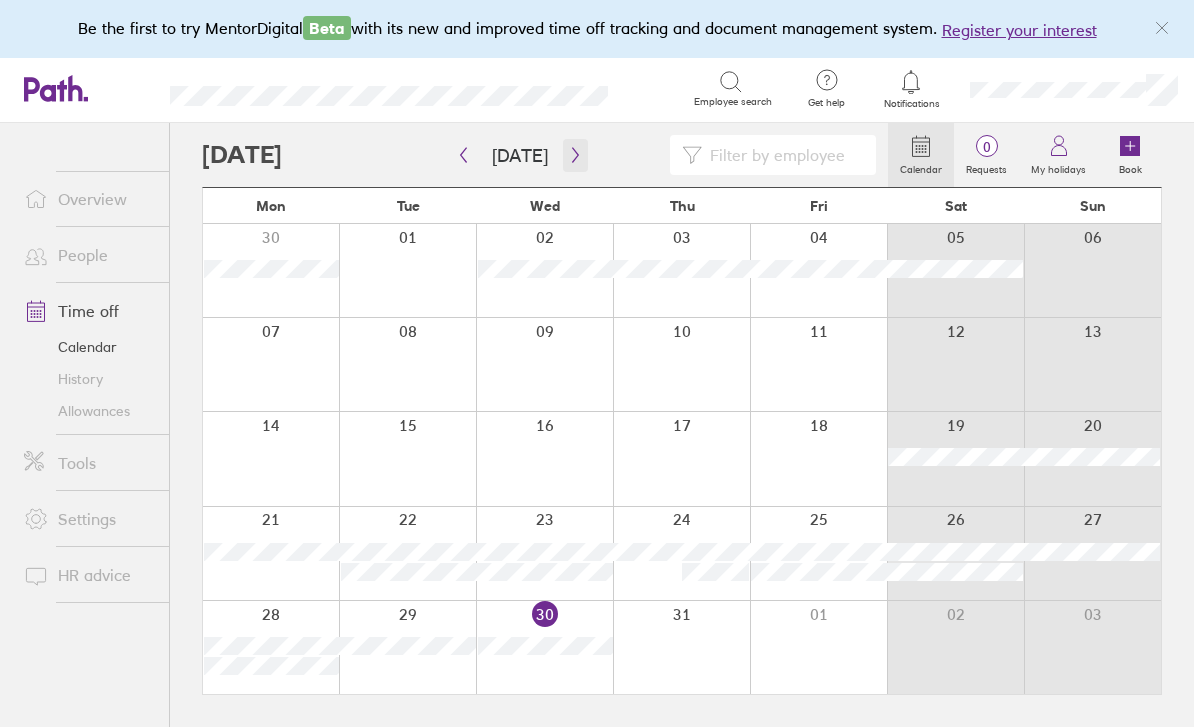 click 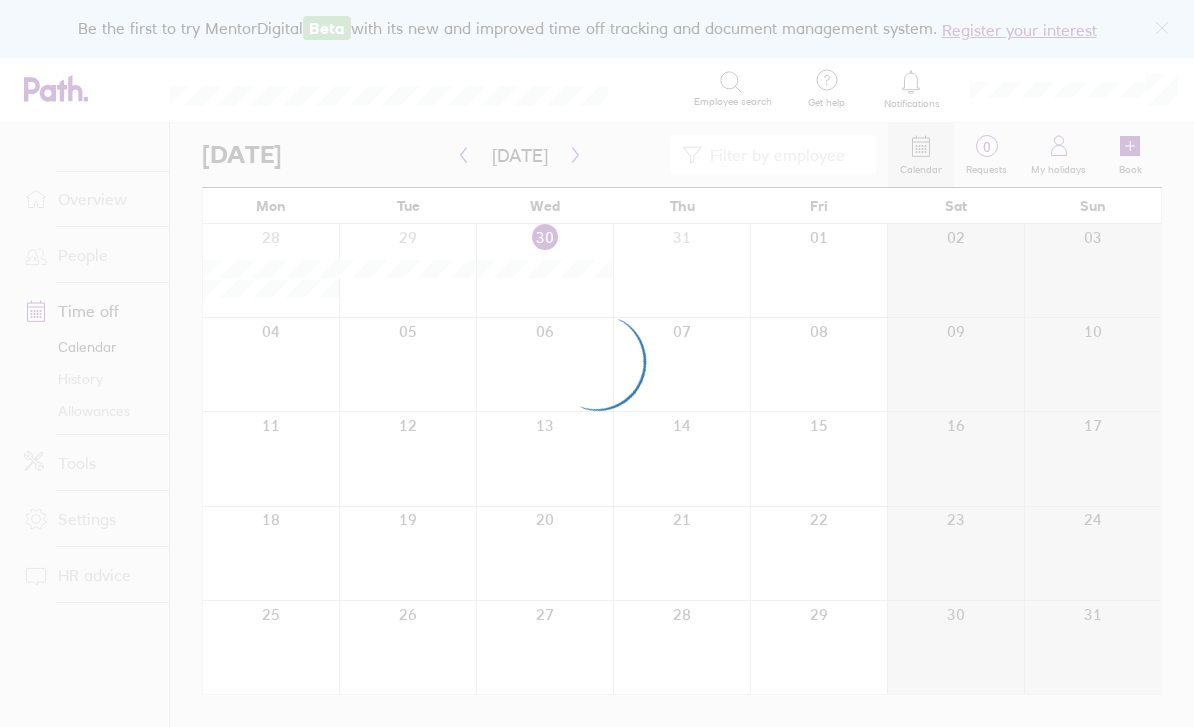 click at bounding box center (597, 363) 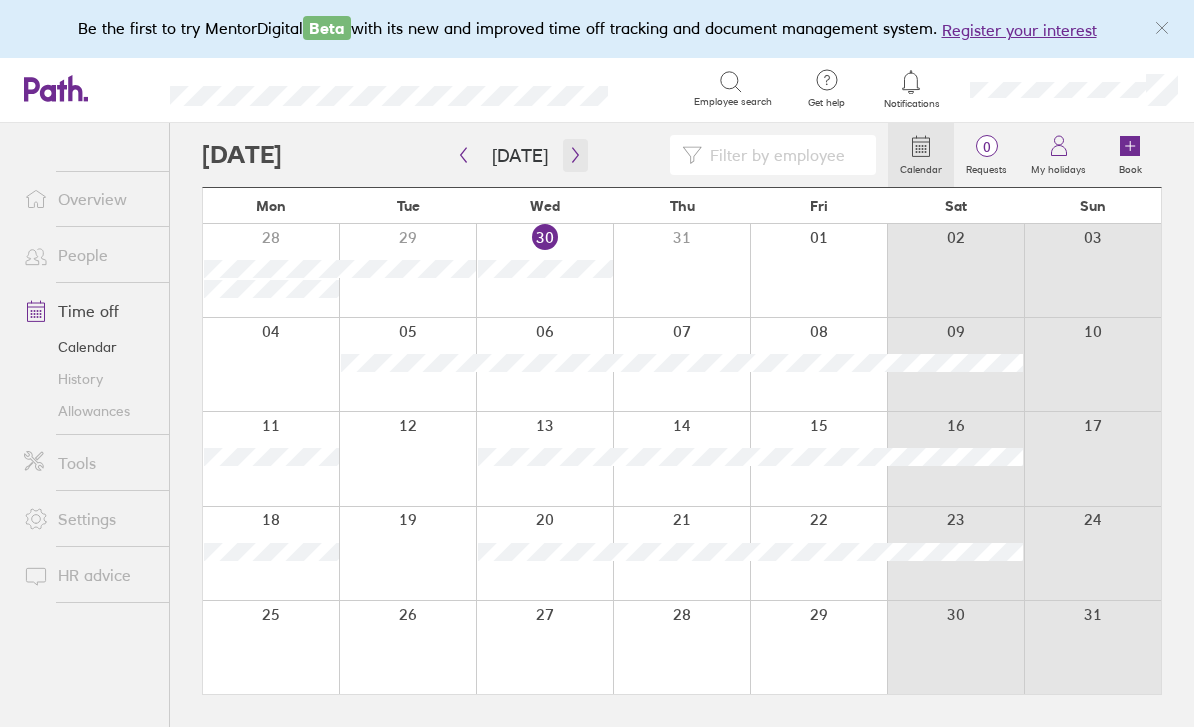 click at bounding box center (575, 155) 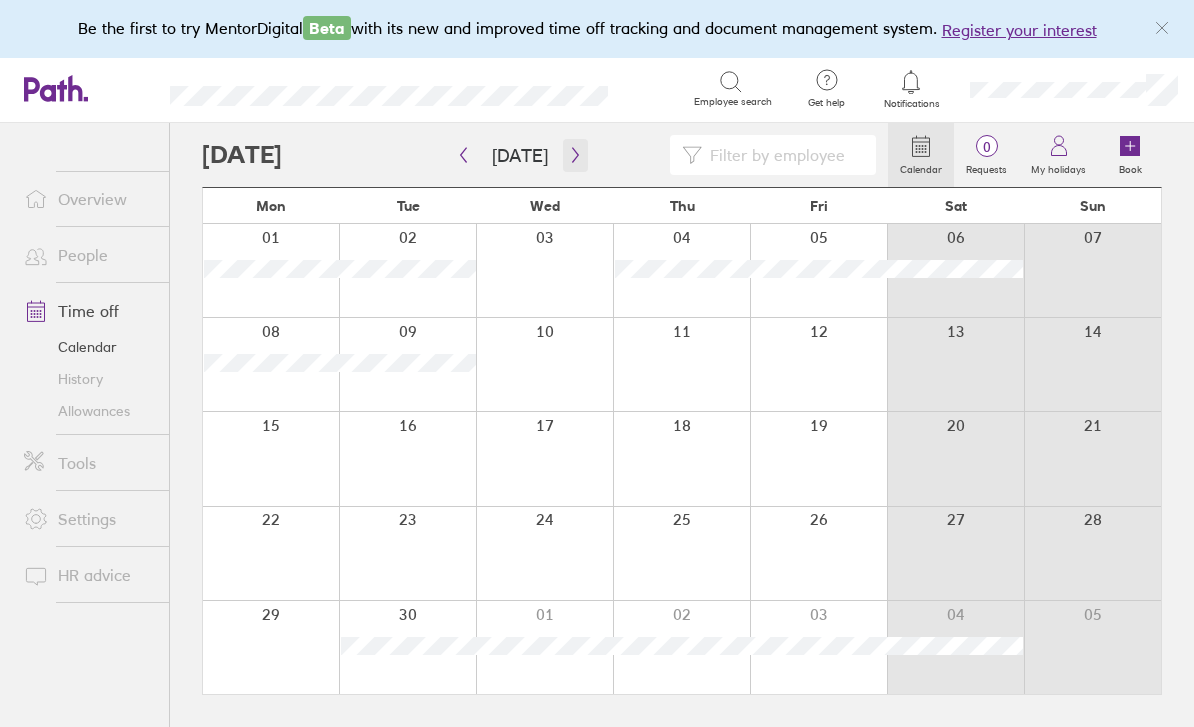 click at bounding box center [575, 155] 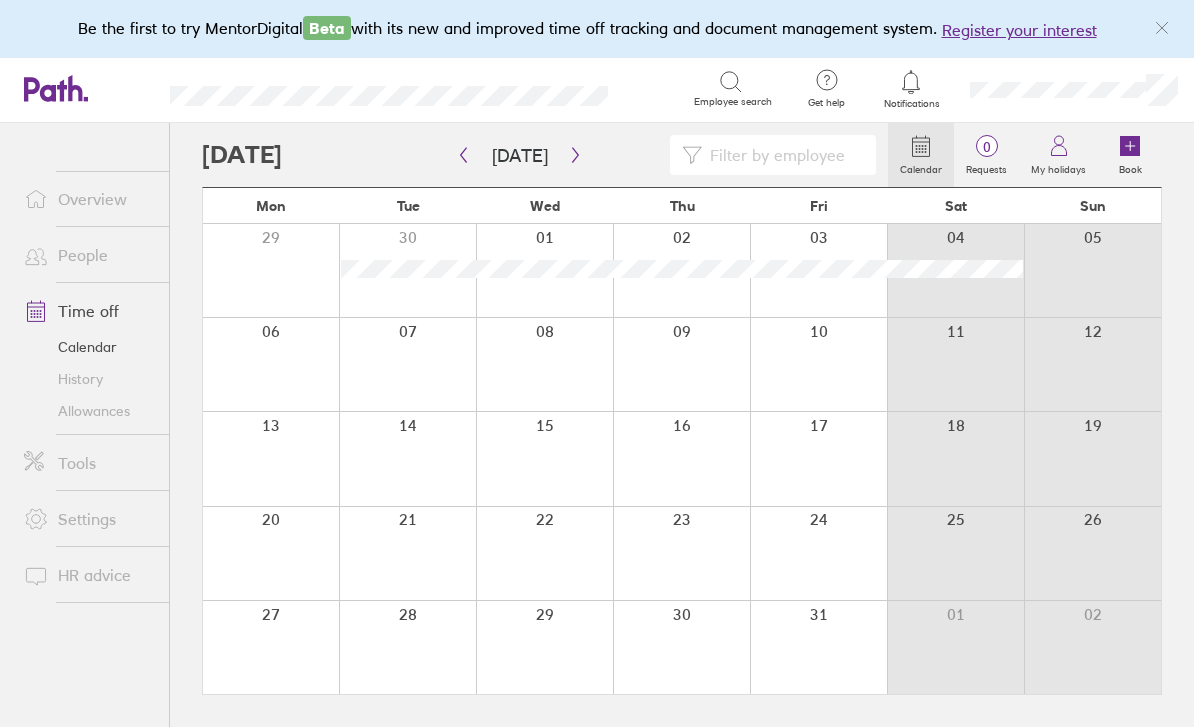 click on "My holidays" at bounding box center (1058, 167) 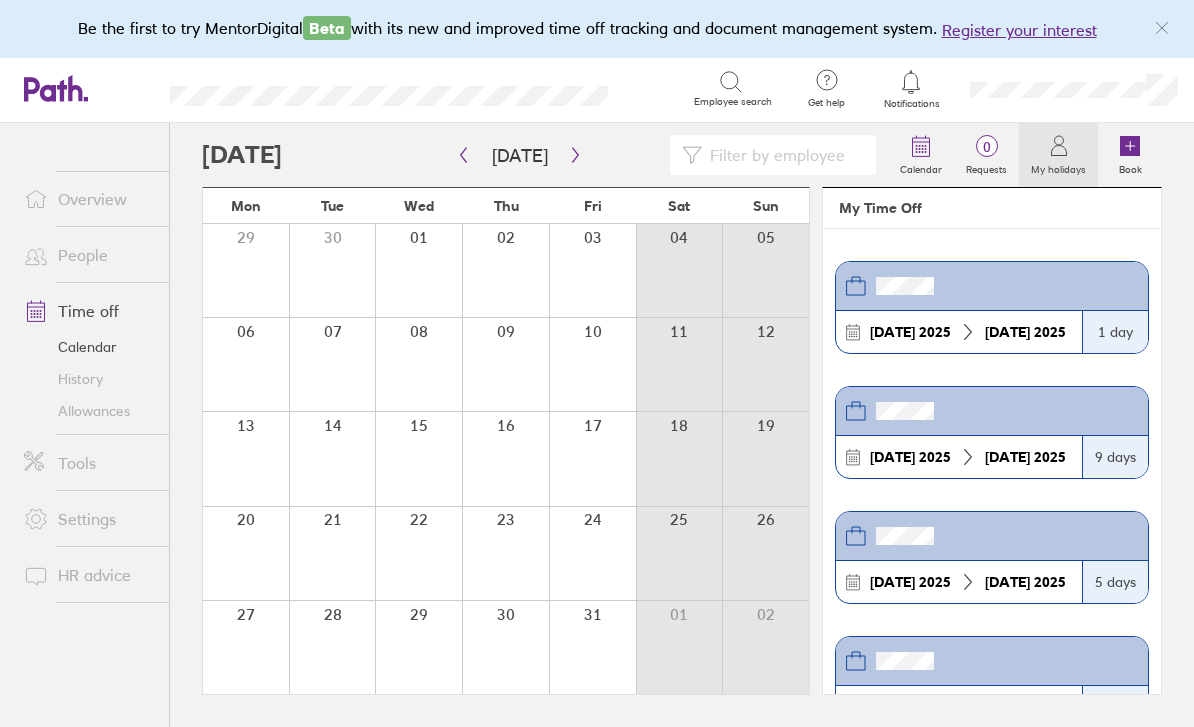 click 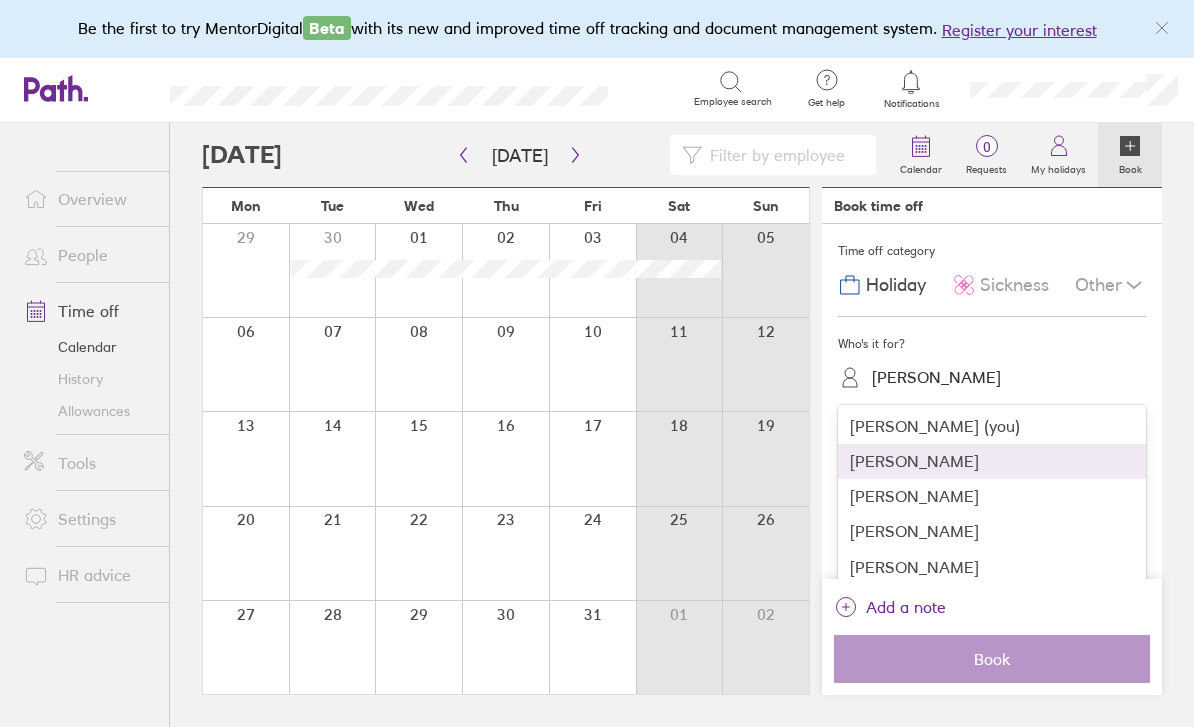 click on "[PERSON_NAME]" at bounding box center (992, 461) 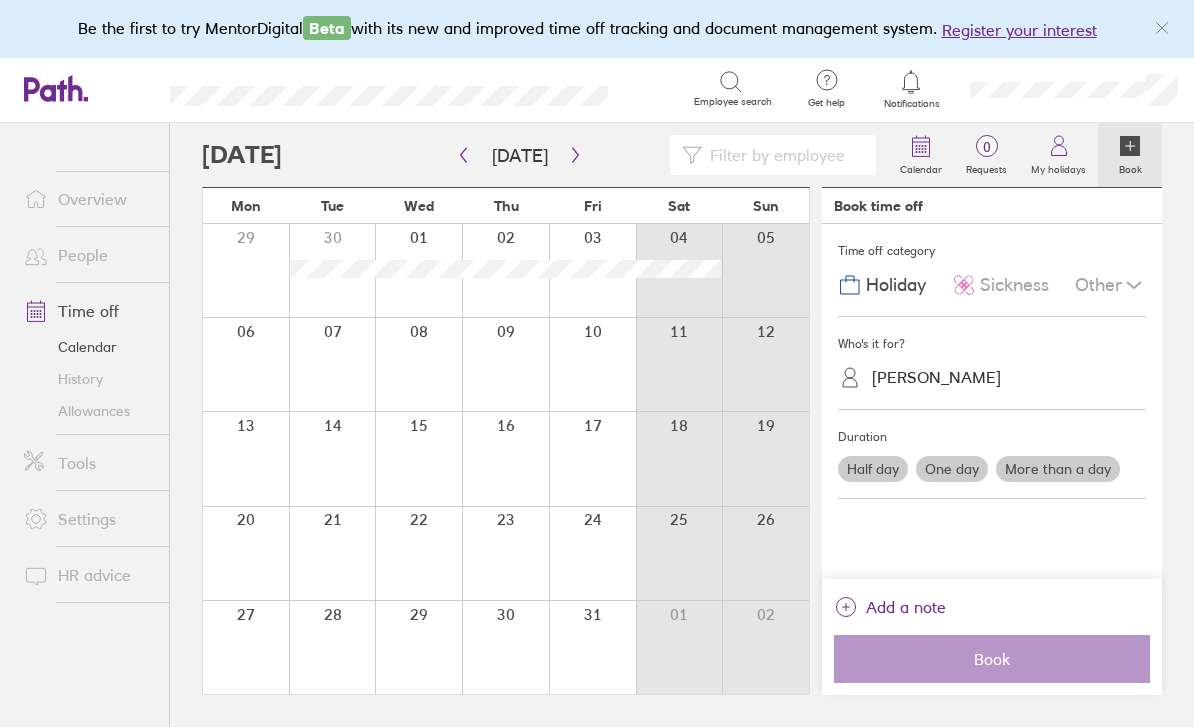 click on "One day" at bounding box center (952, 469) 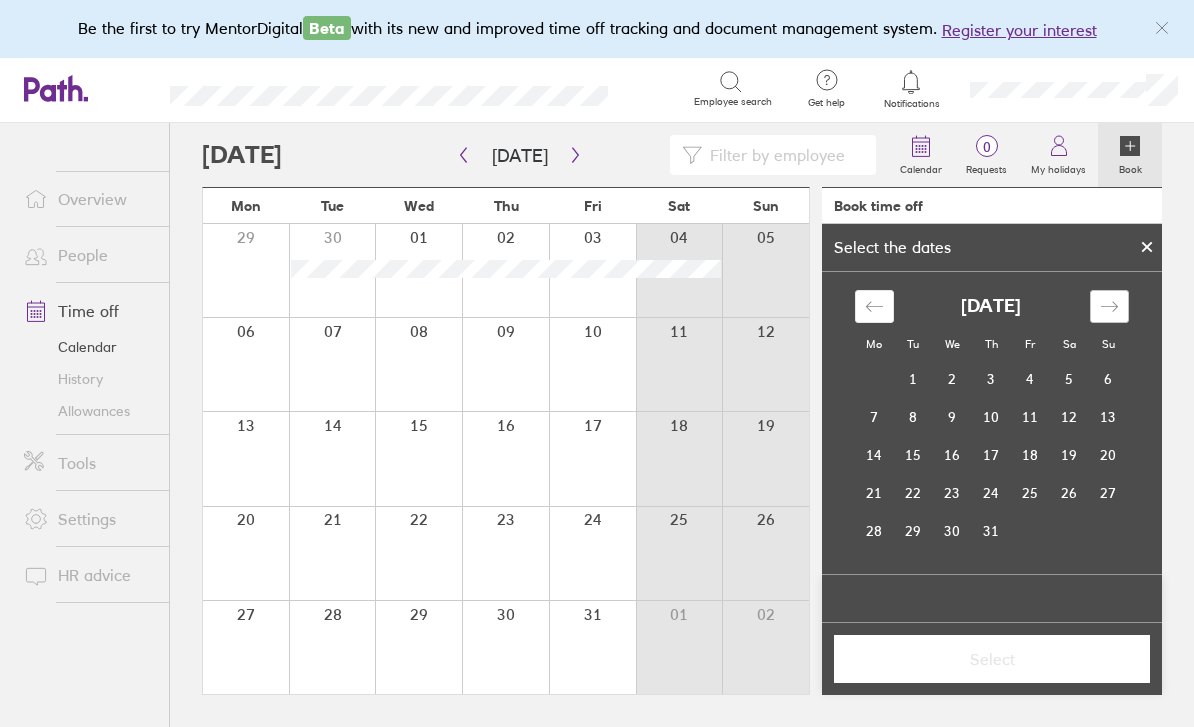 click 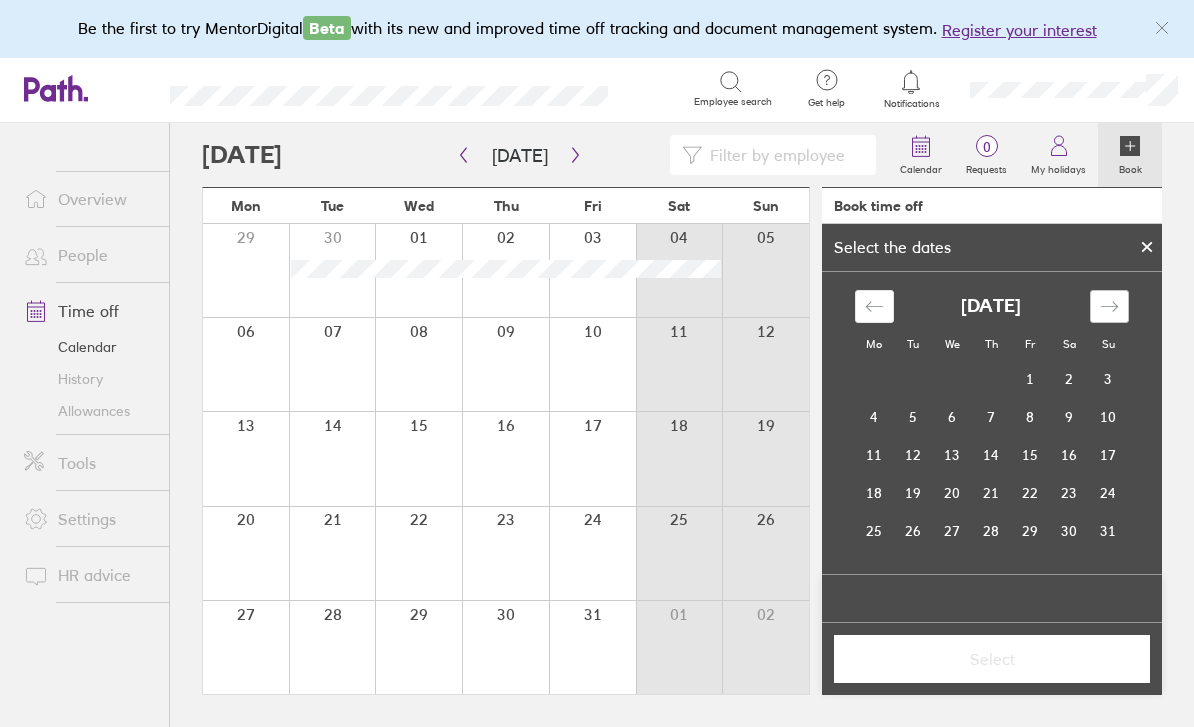 click 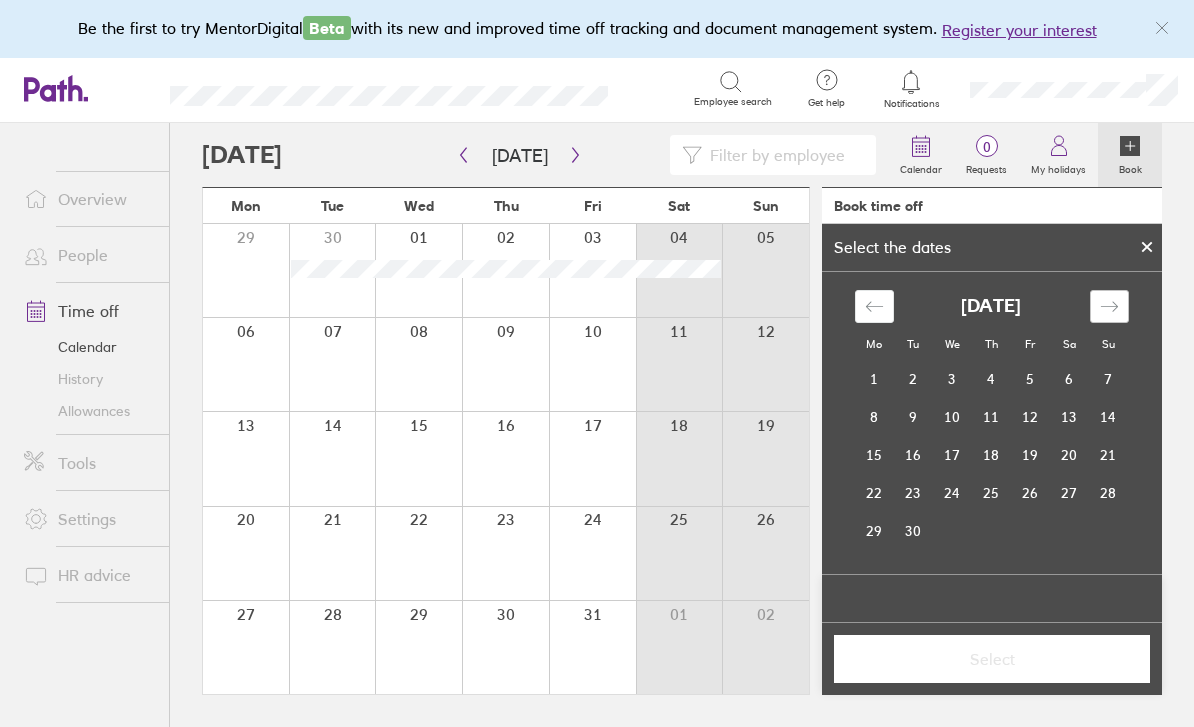 click 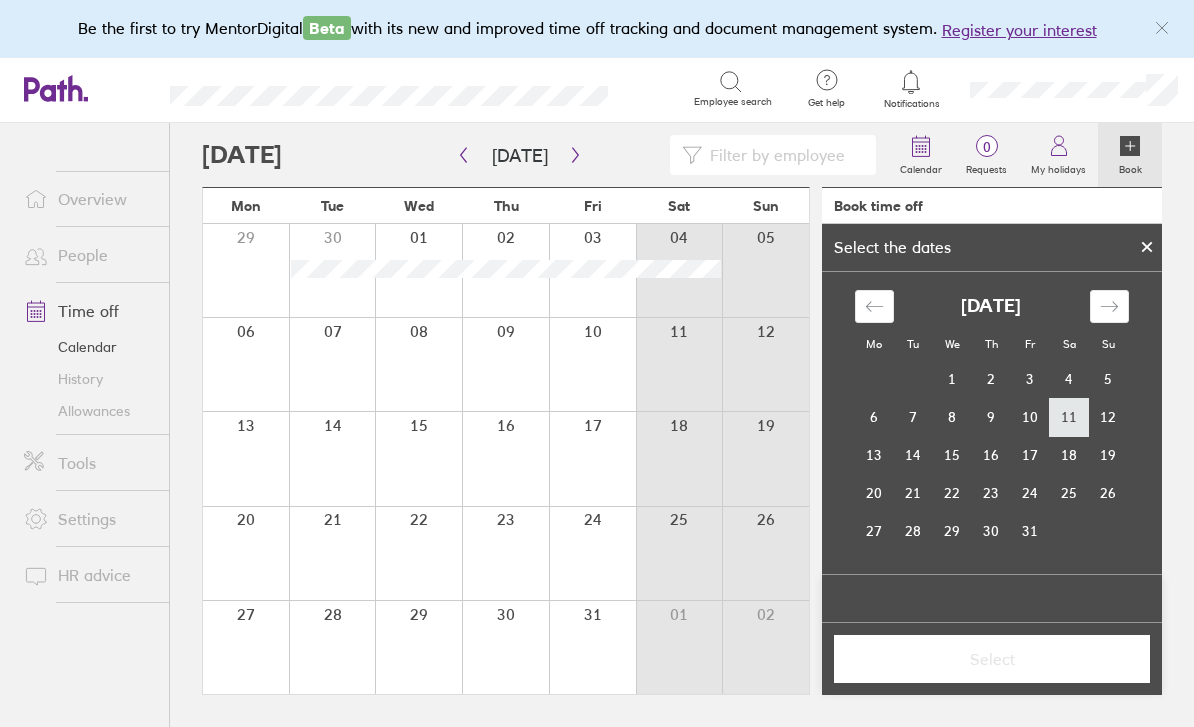 click on "11" at bounding box center [1069, 417] 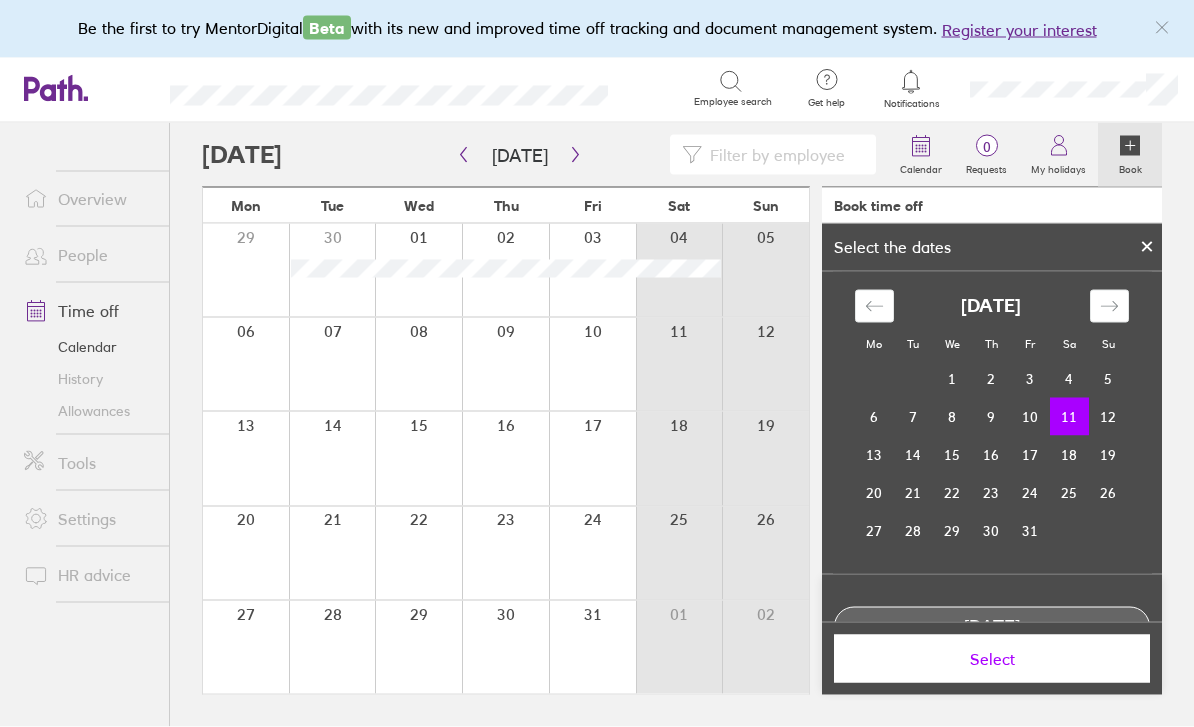 scroll, scrollTop: 64, scrollLeft: 0, axis: vertical 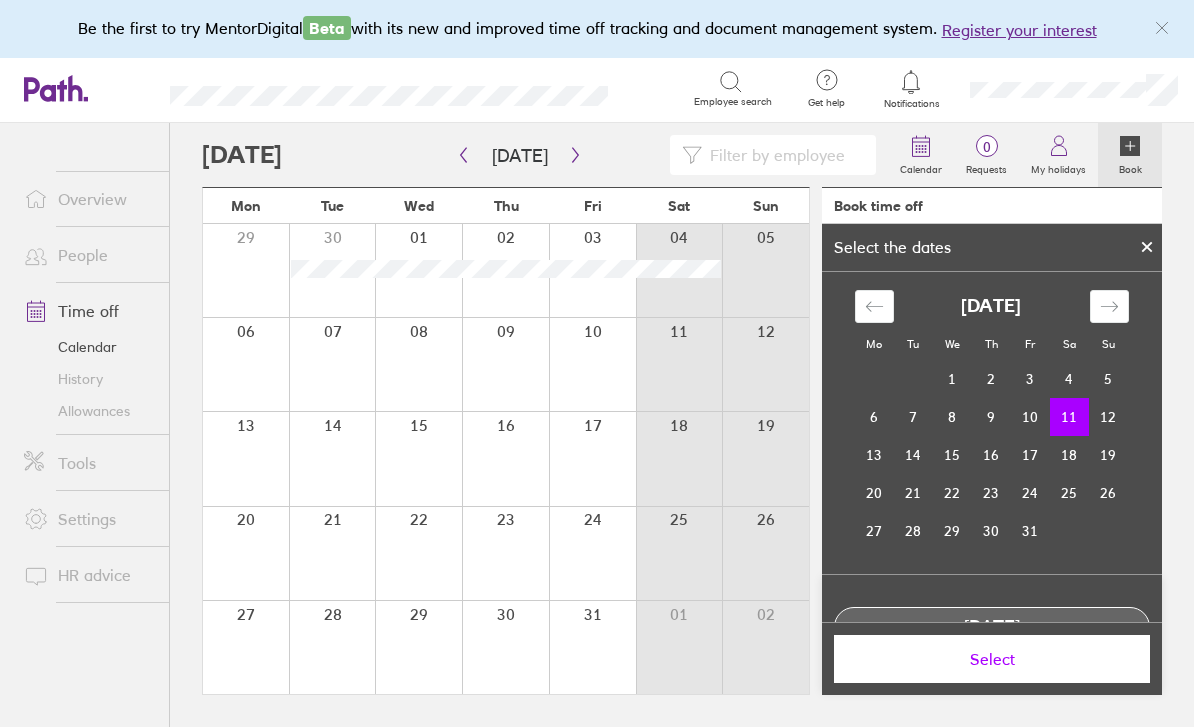 click on "Select" at bounding box center (992, 659) 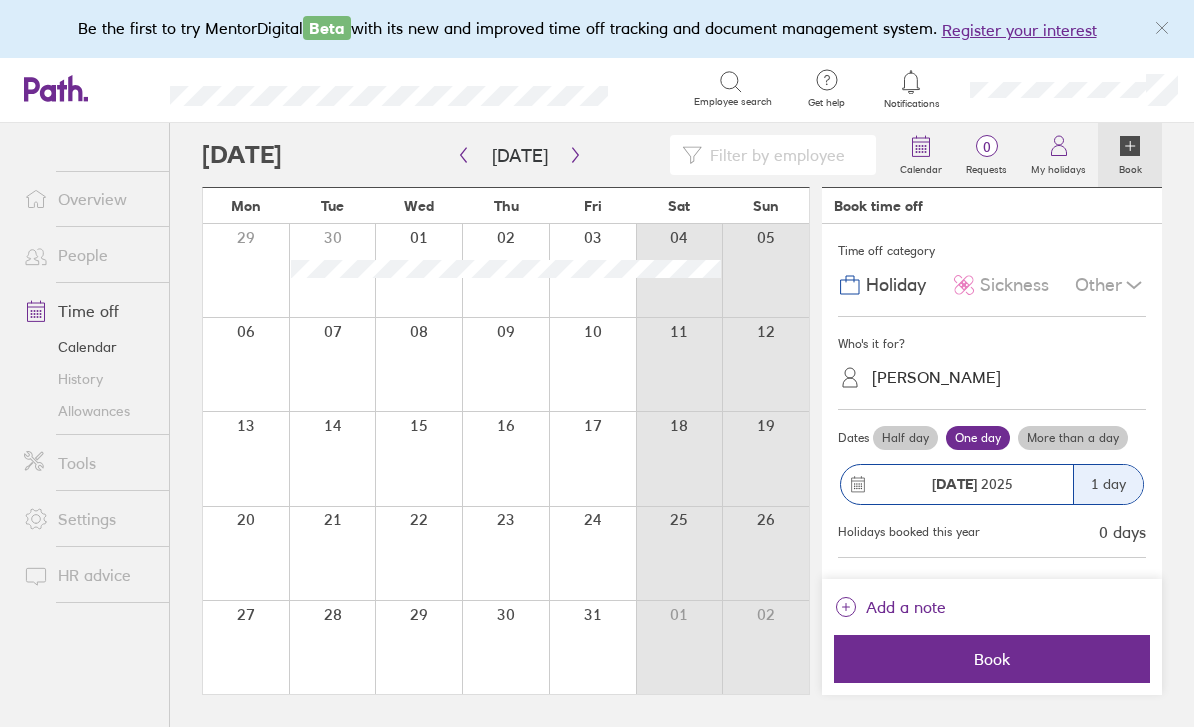 click 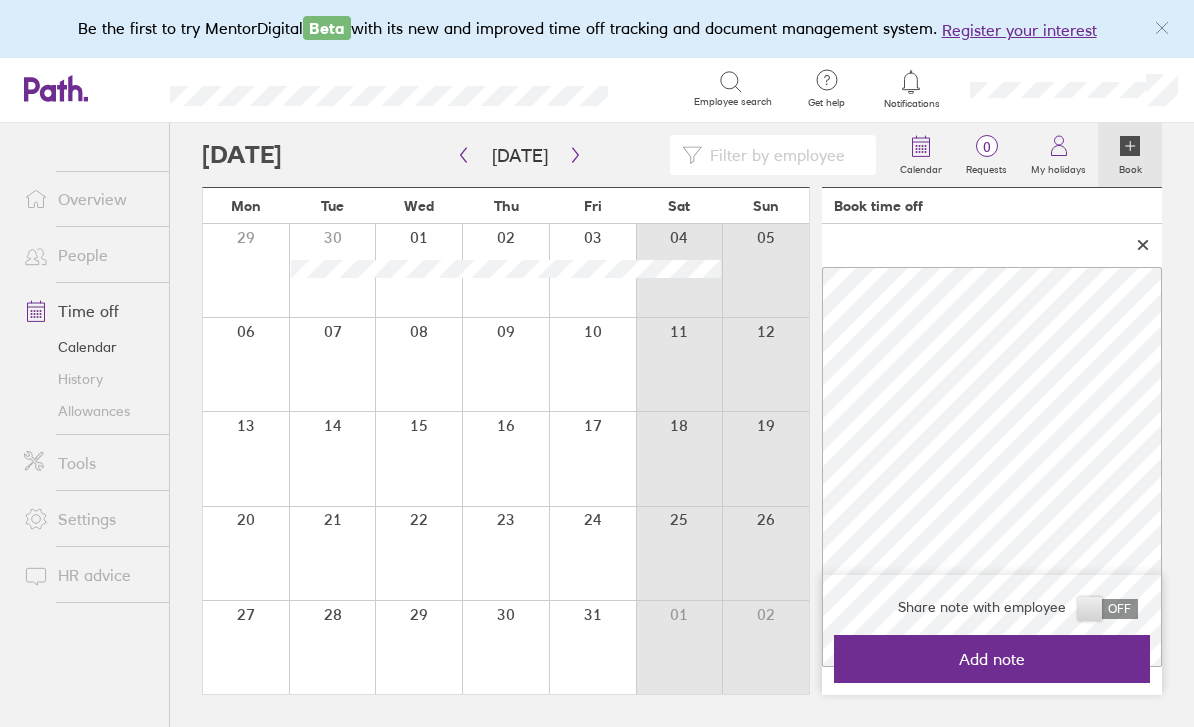 click on "Add note" at bounding box center (992, 659) 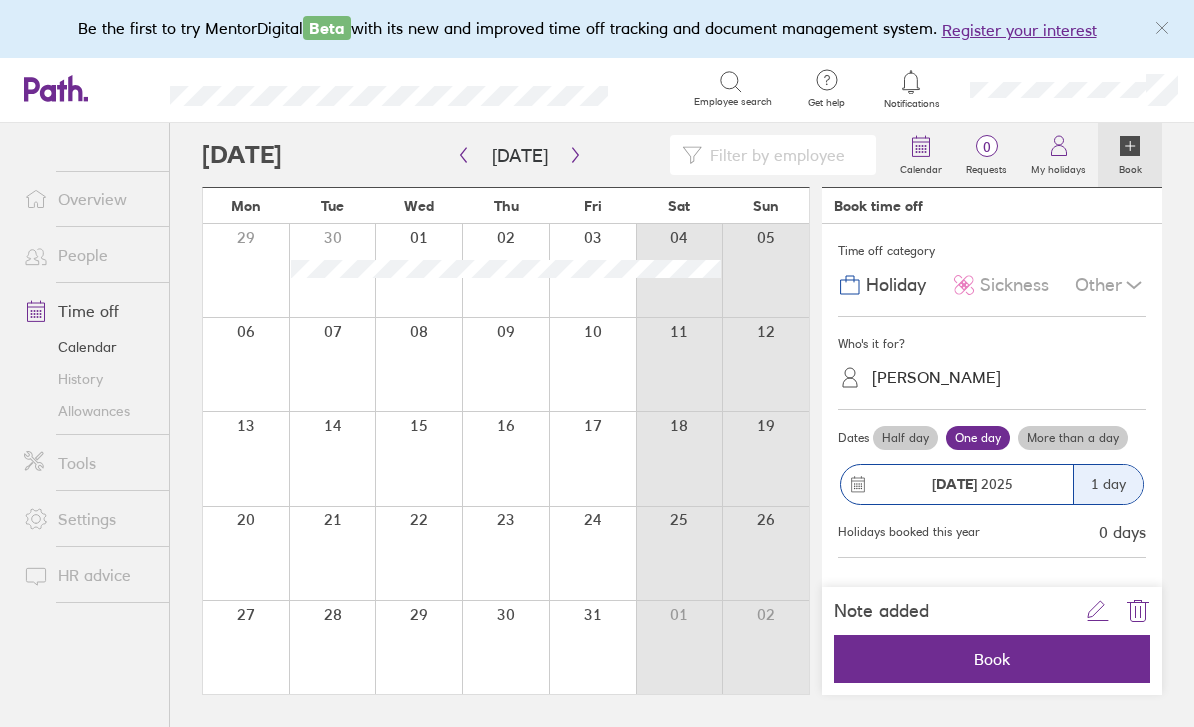 click on "Book" at bounding box center (992, 659) 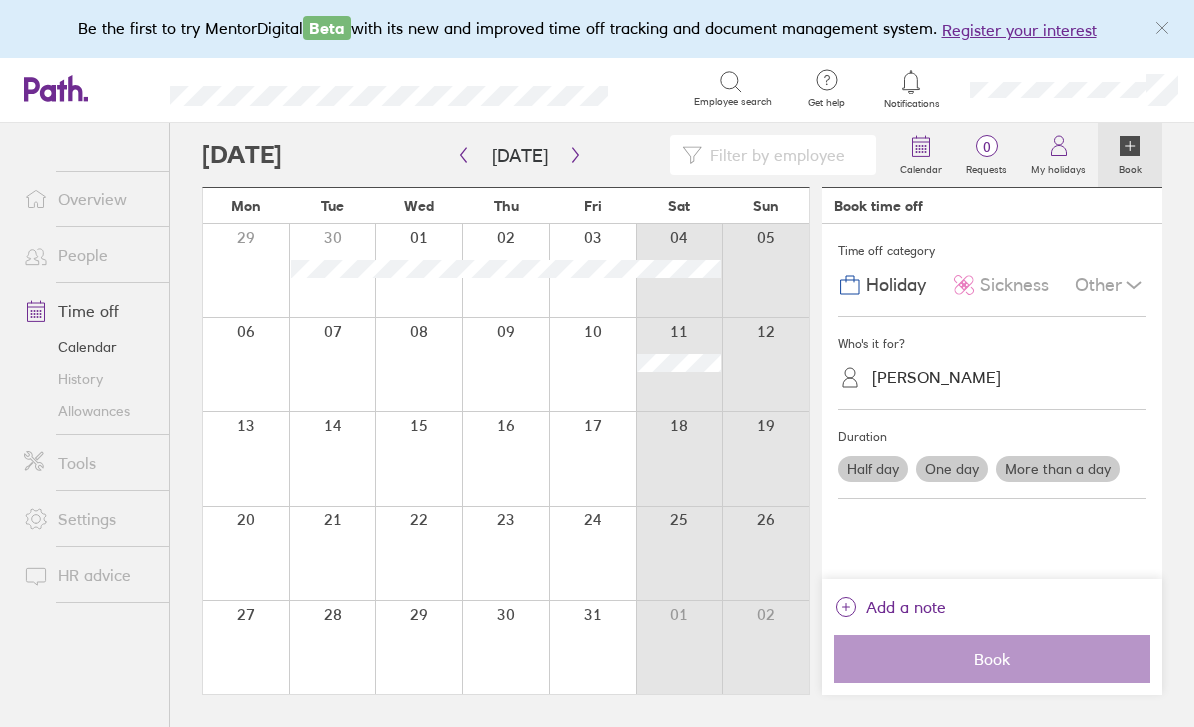 click on "More than a day" at bounding box center [1058, 469] 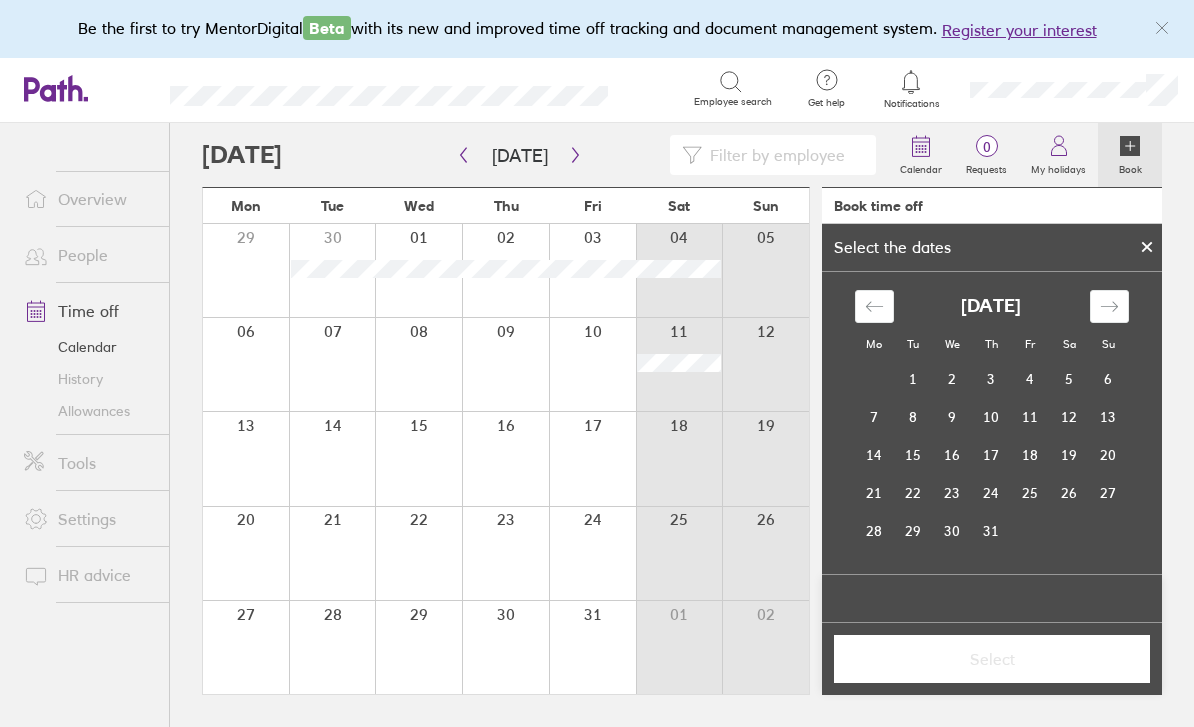 click at bounding box center [246, 458] 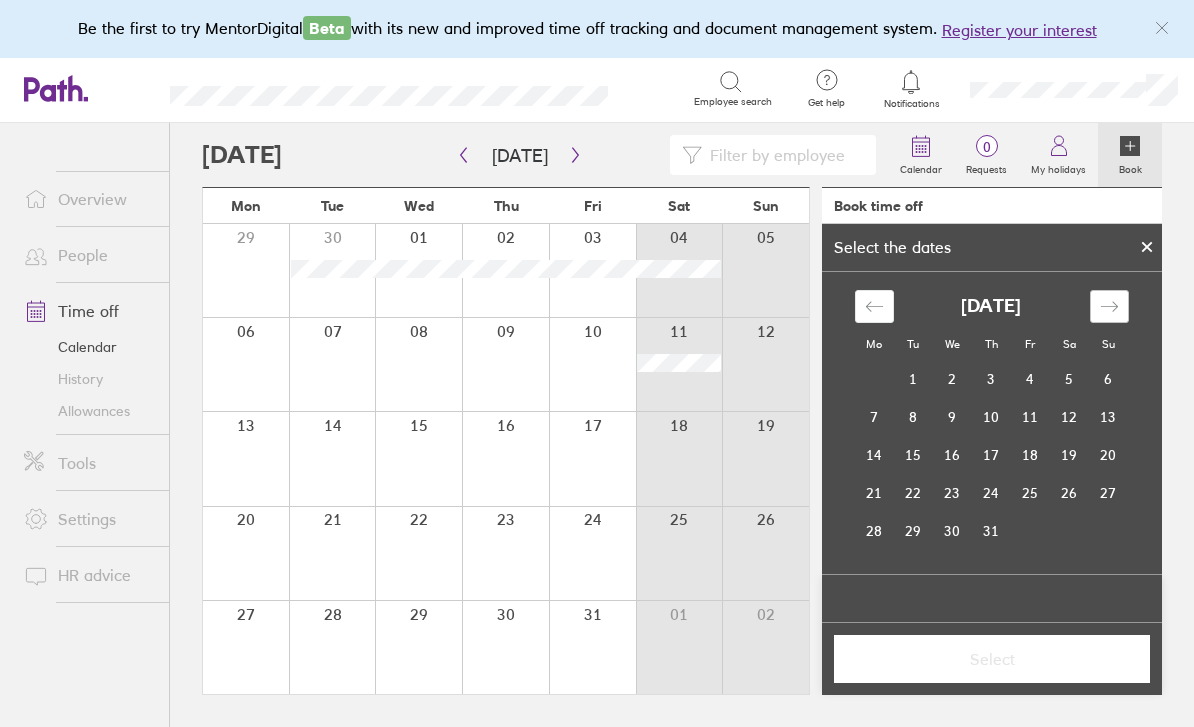 click at bounding box center [1109, 306] 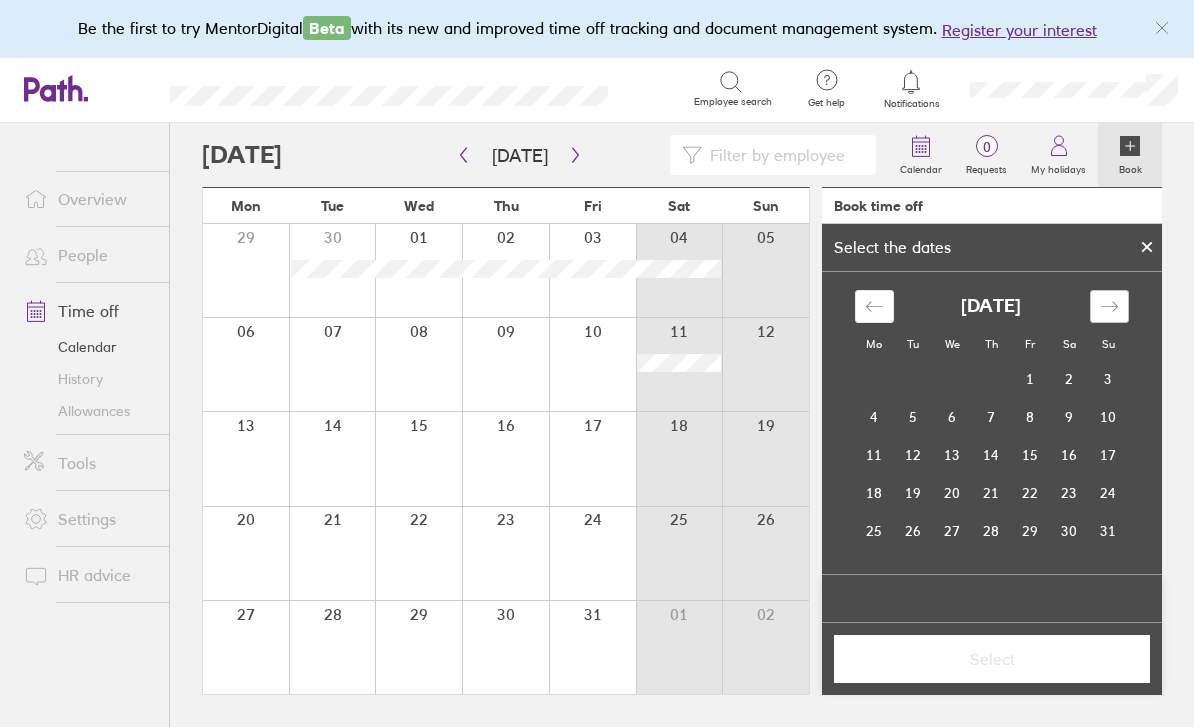 click at bounding box center (1109, 306) 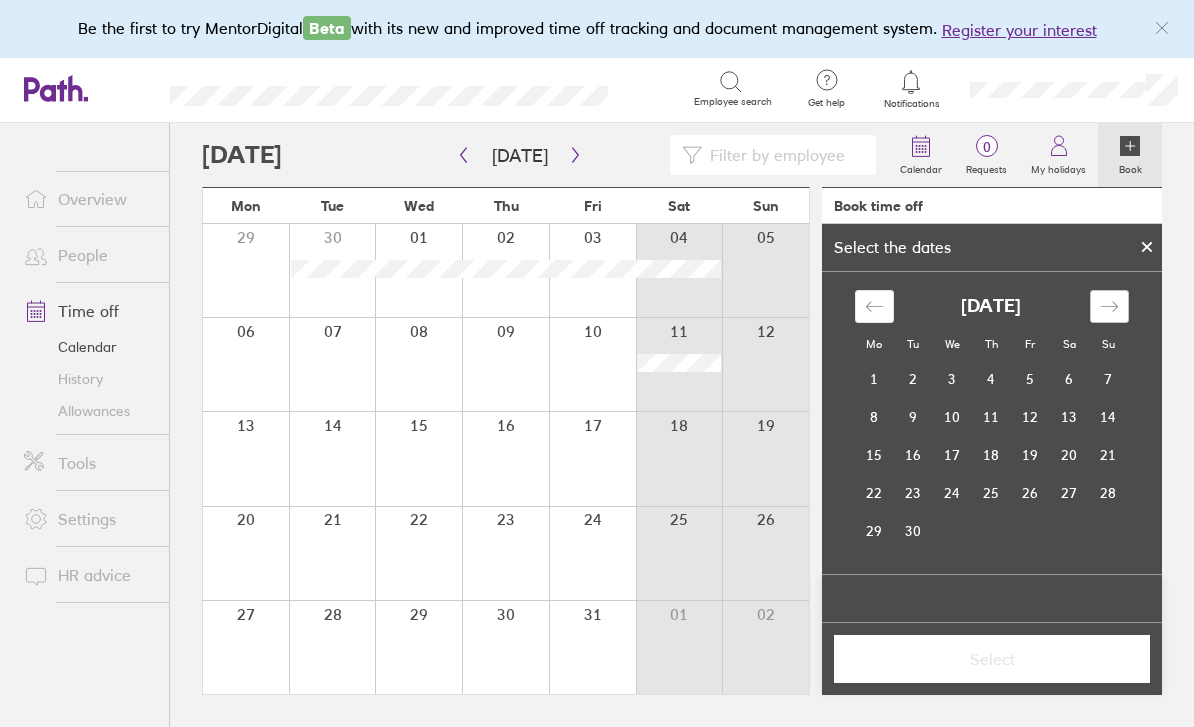 click 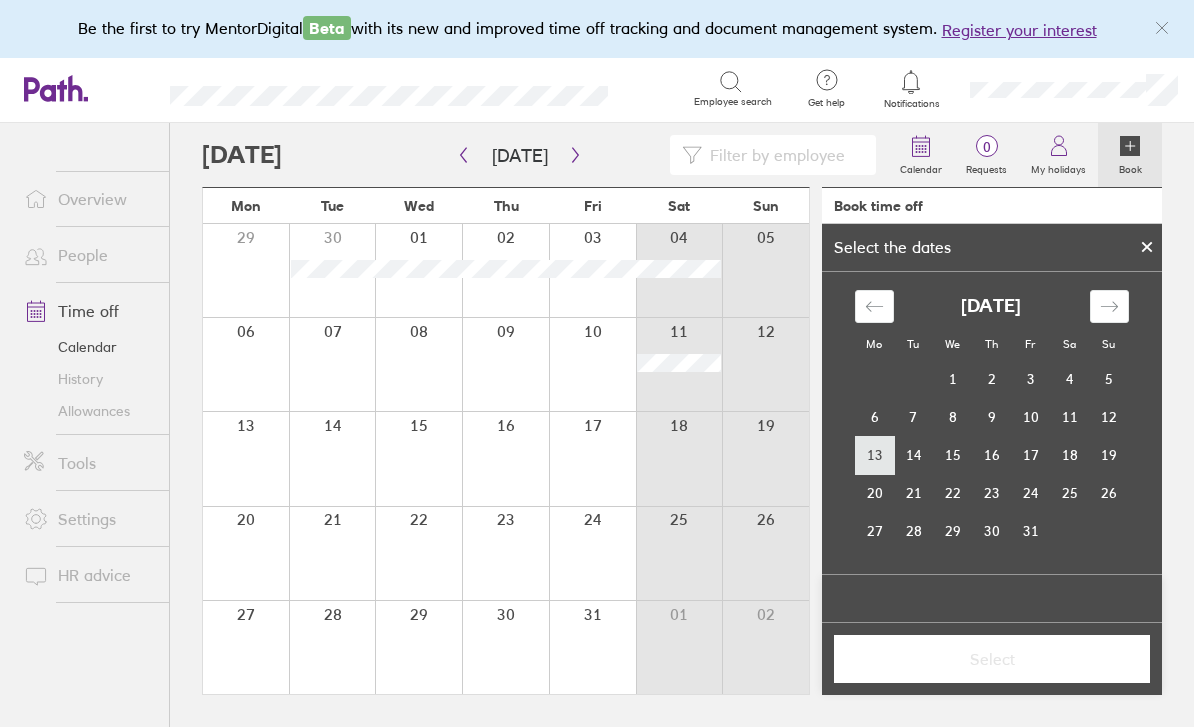 click on "13" at bounding box center (874, 455) 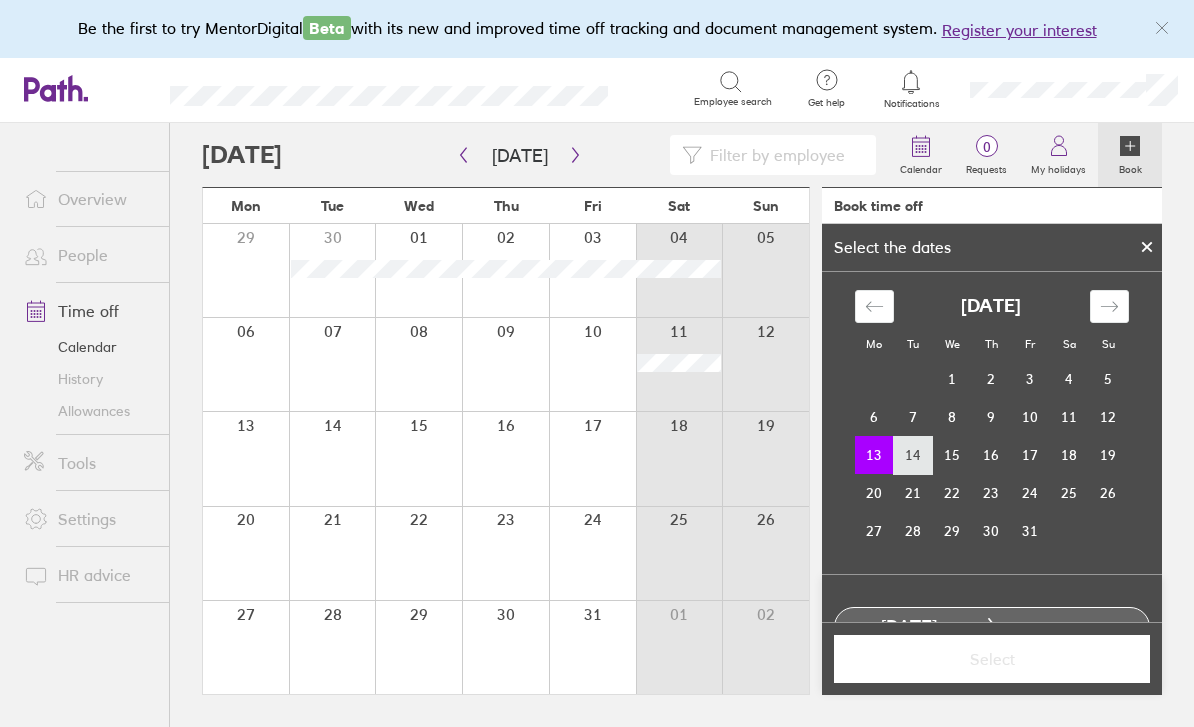 click on "14" at bounding box center [913, 455] 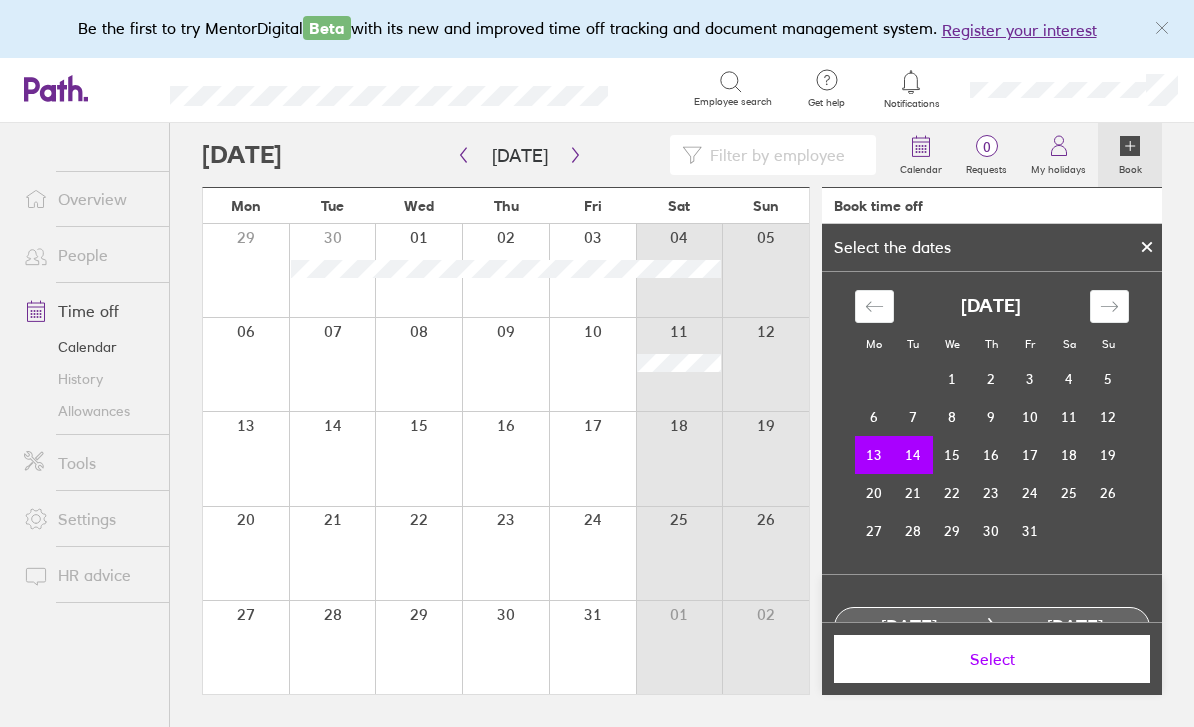 click on "Select" at bounding box center (992, 659) 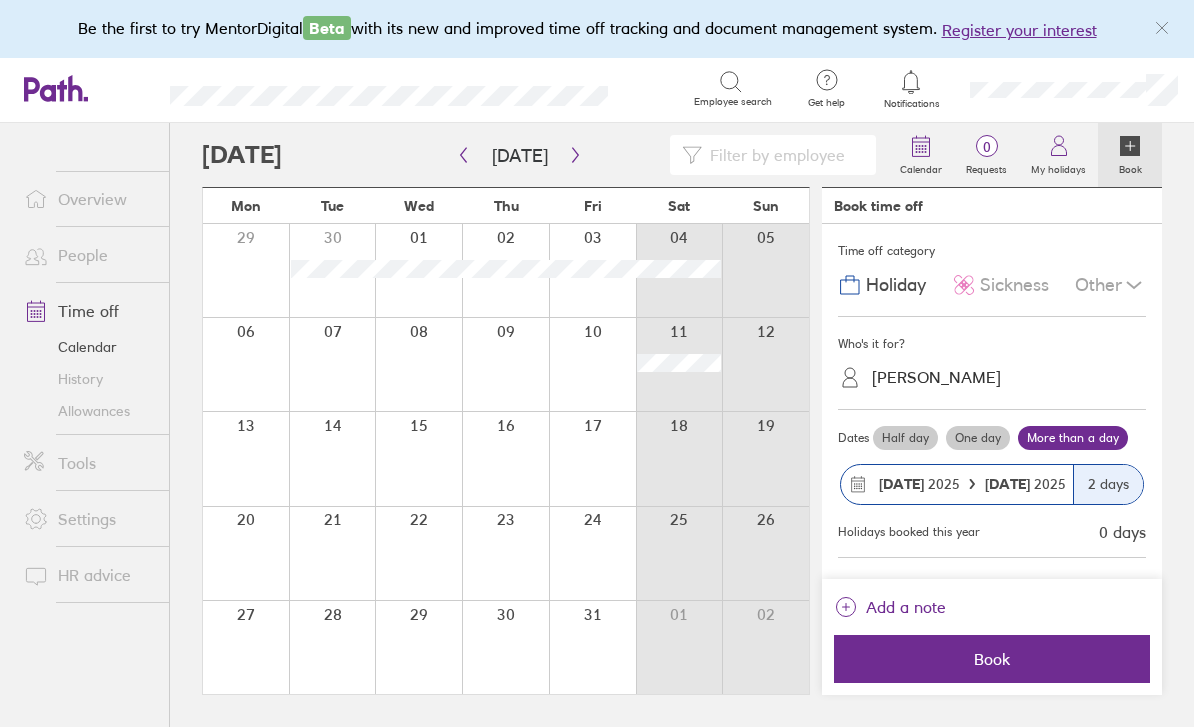click on "Add a note" at bounding box center (906, 607) 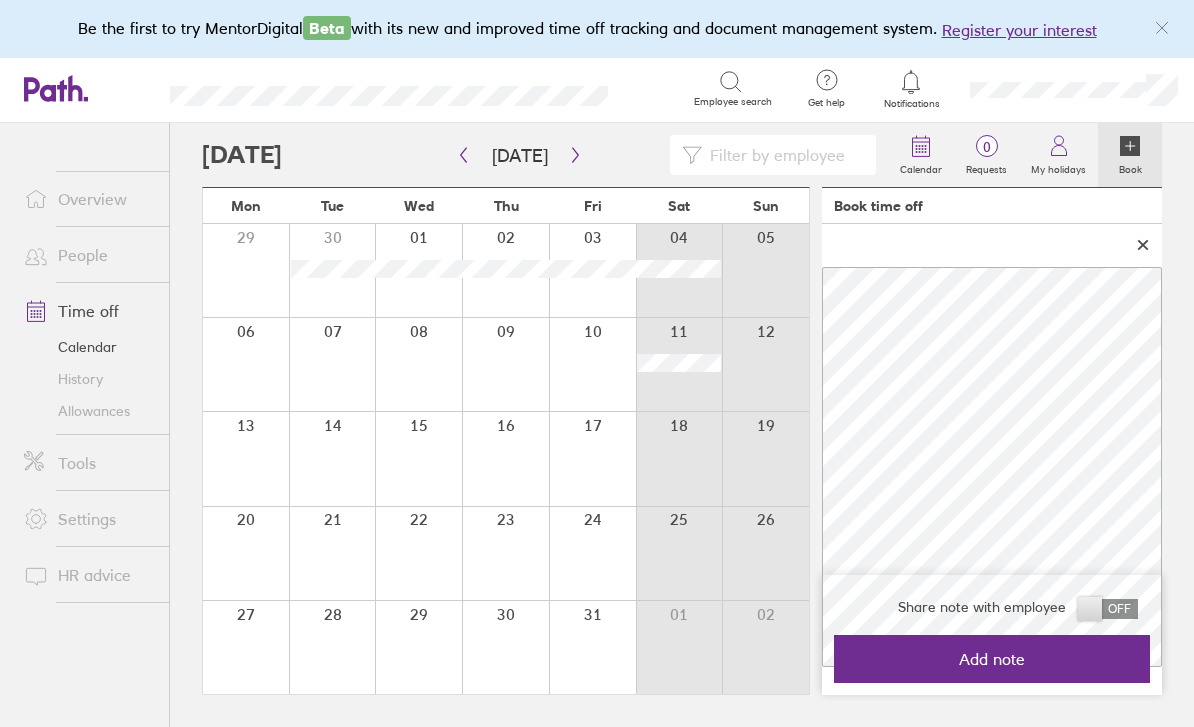 click on "Add note" at bounding box center (992, 659) 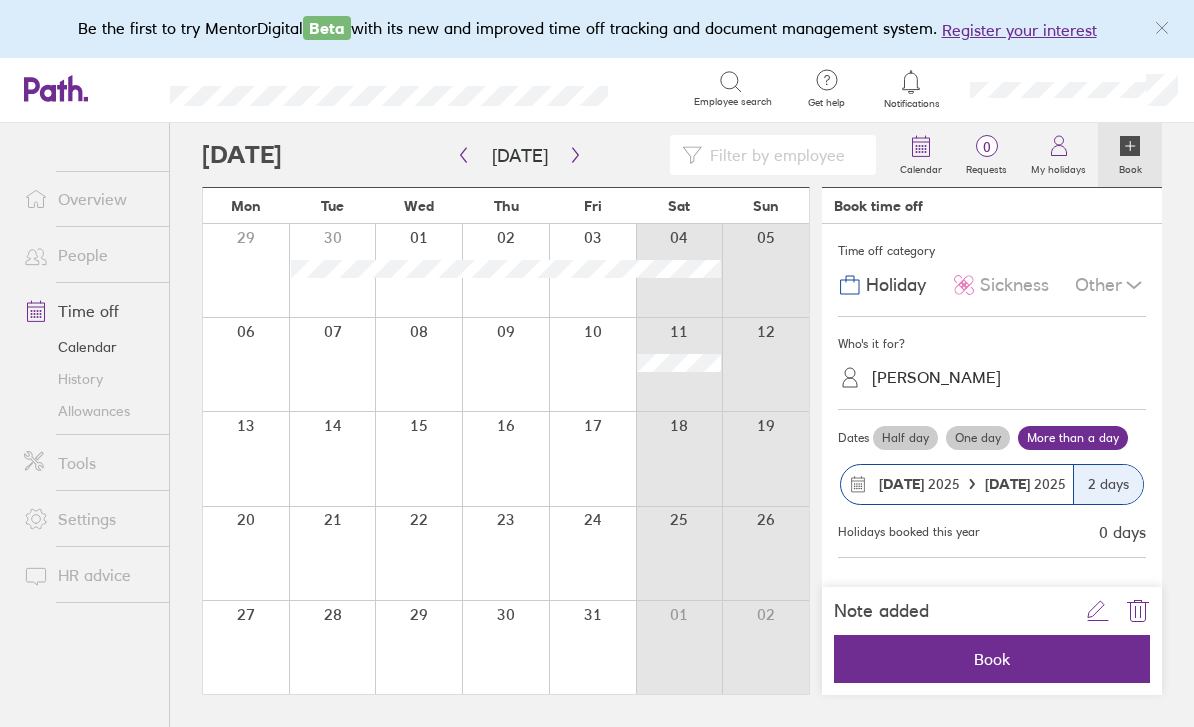 click on "Book" at bounding box center [992, 659] 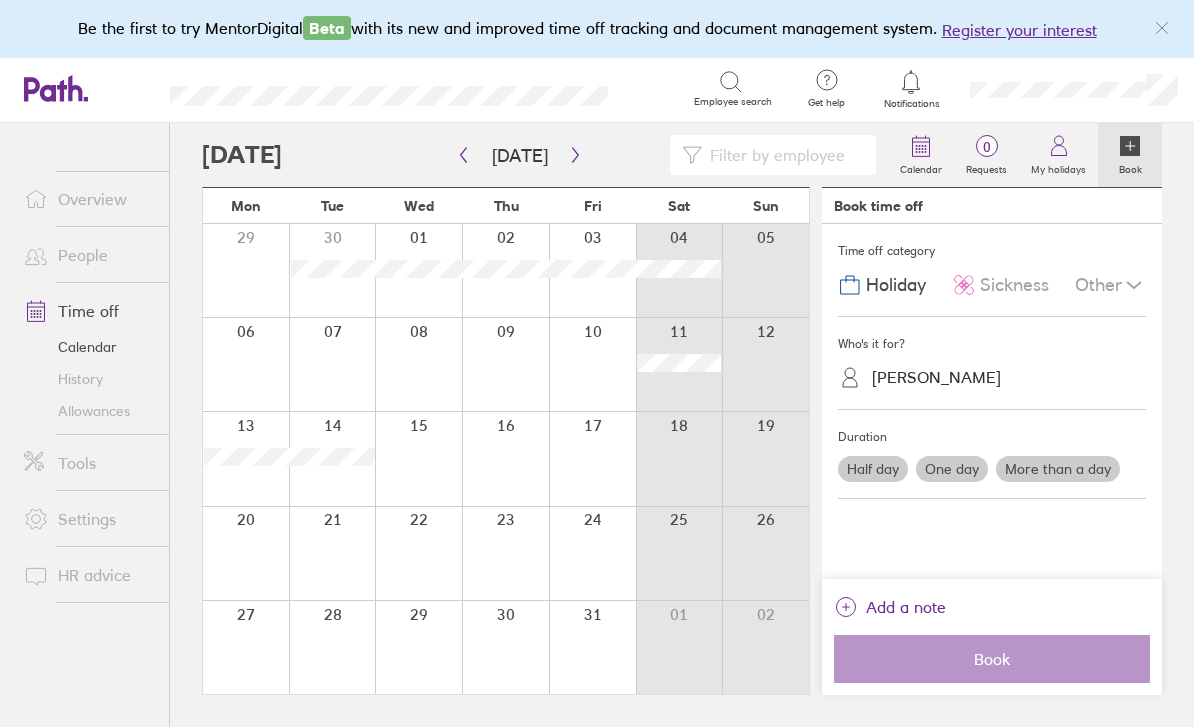 click on "More than a day" at bounding box center (1058, 469) 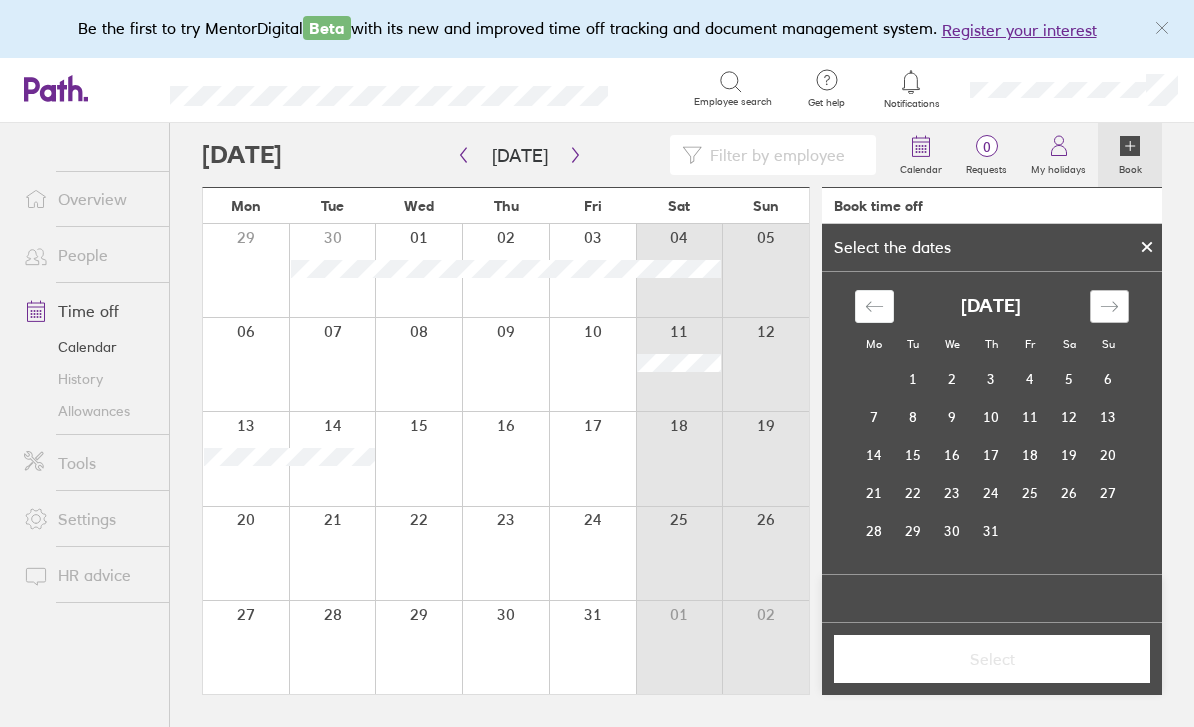 click at bounding box center [1109, 306] 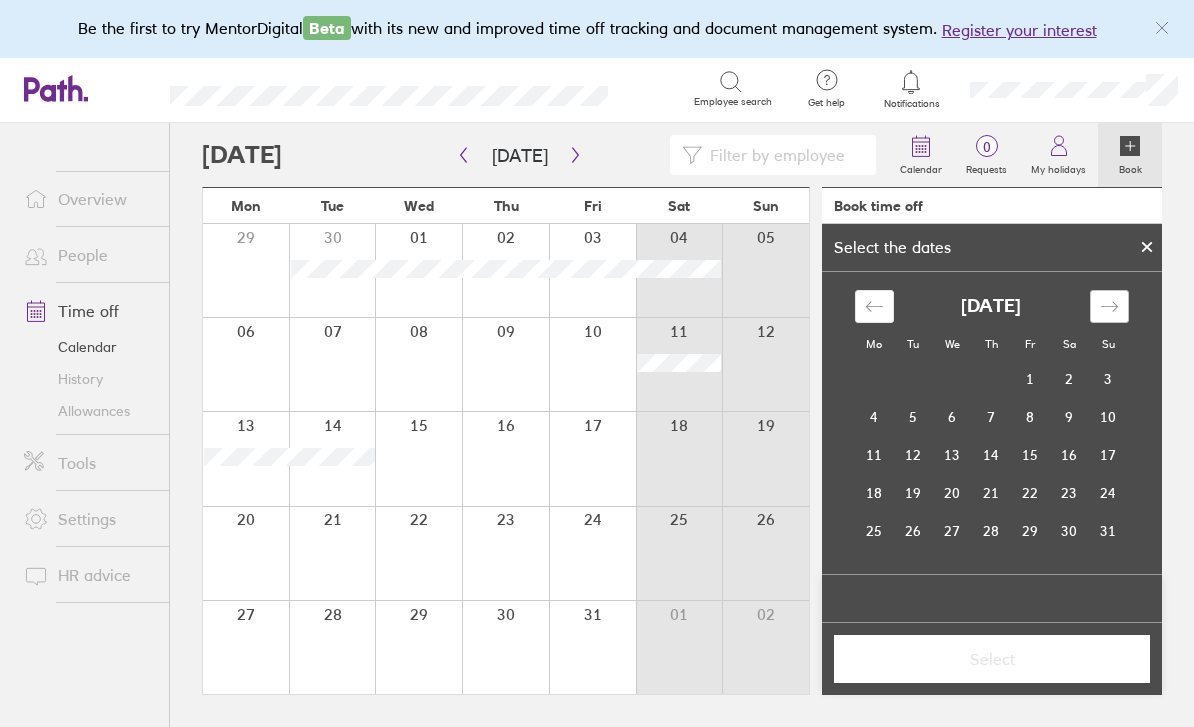 click 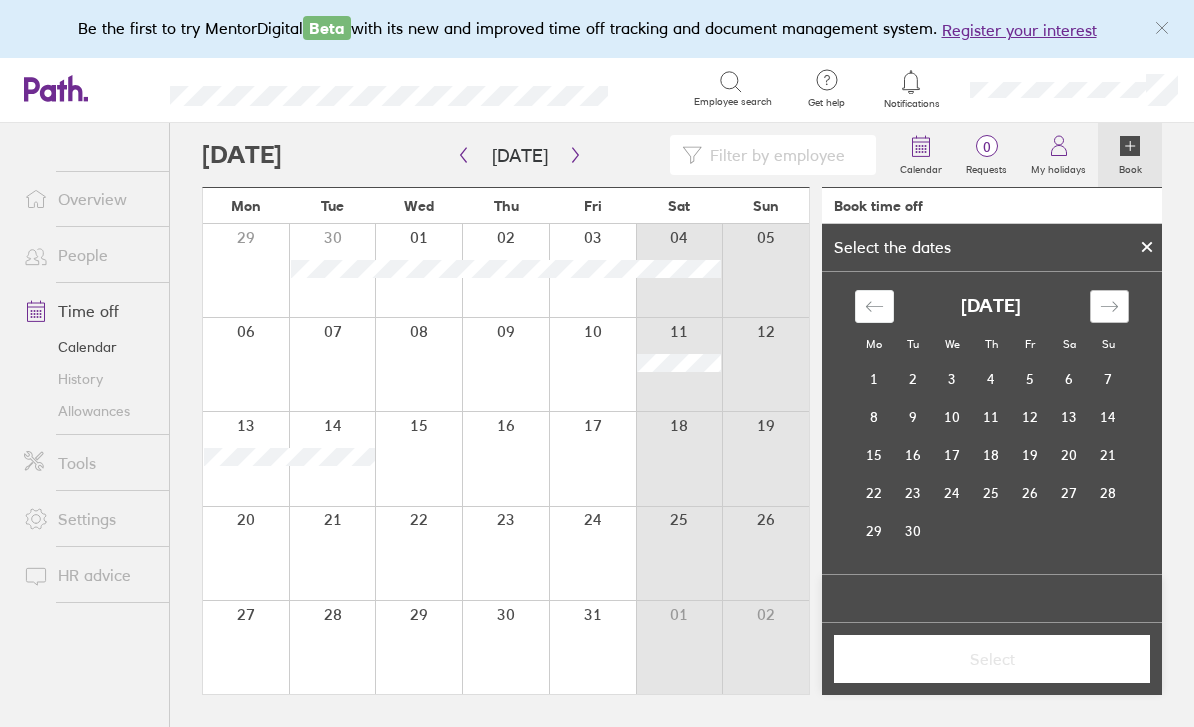 click at bounding box center (1109, 306) 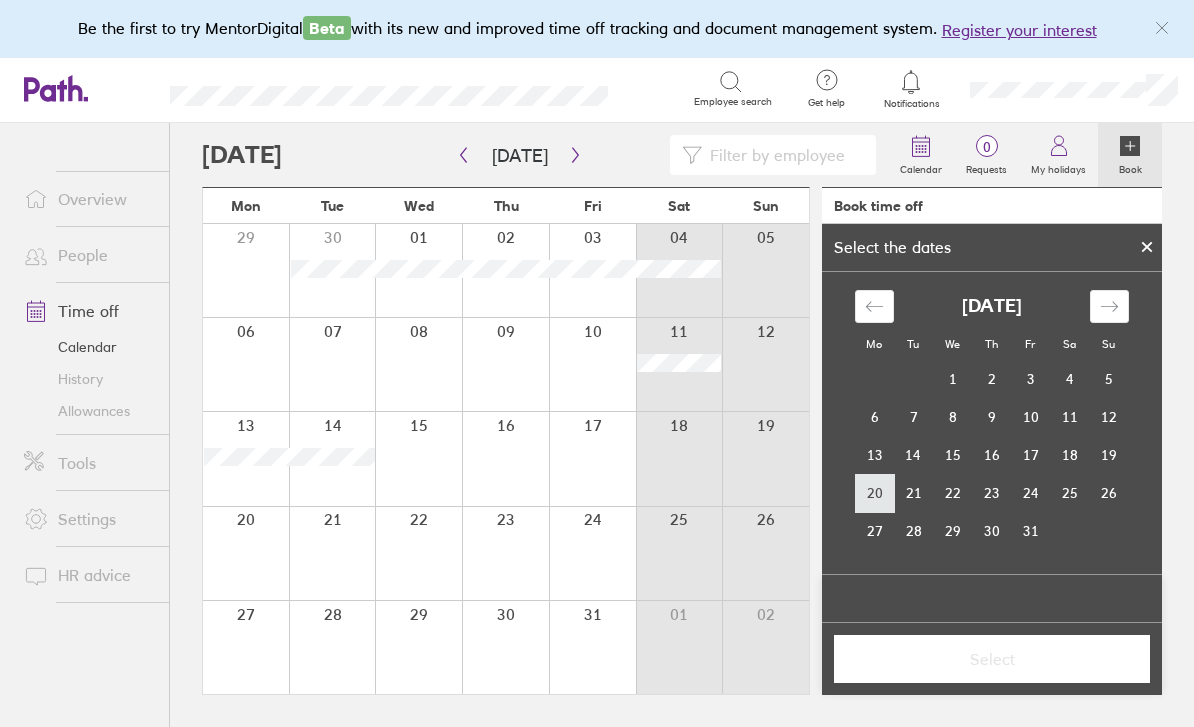 click on "20" at bounding box center [874, 493] 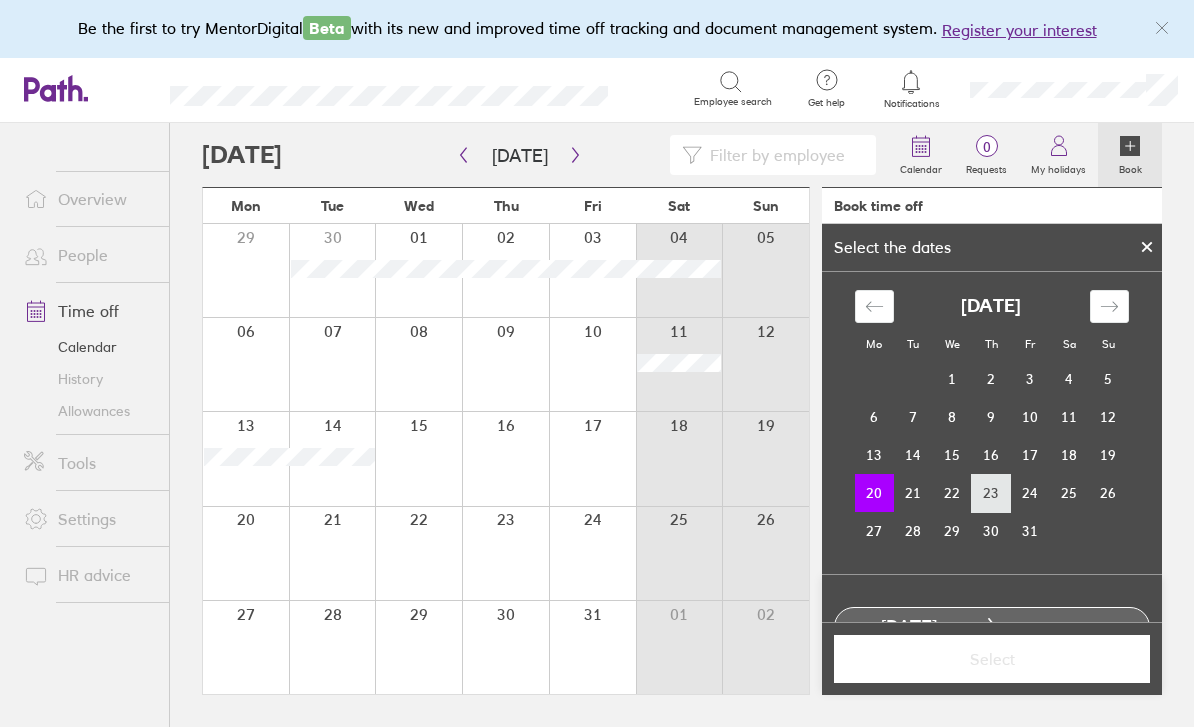 click on "23" at bounding box center [991, 493] 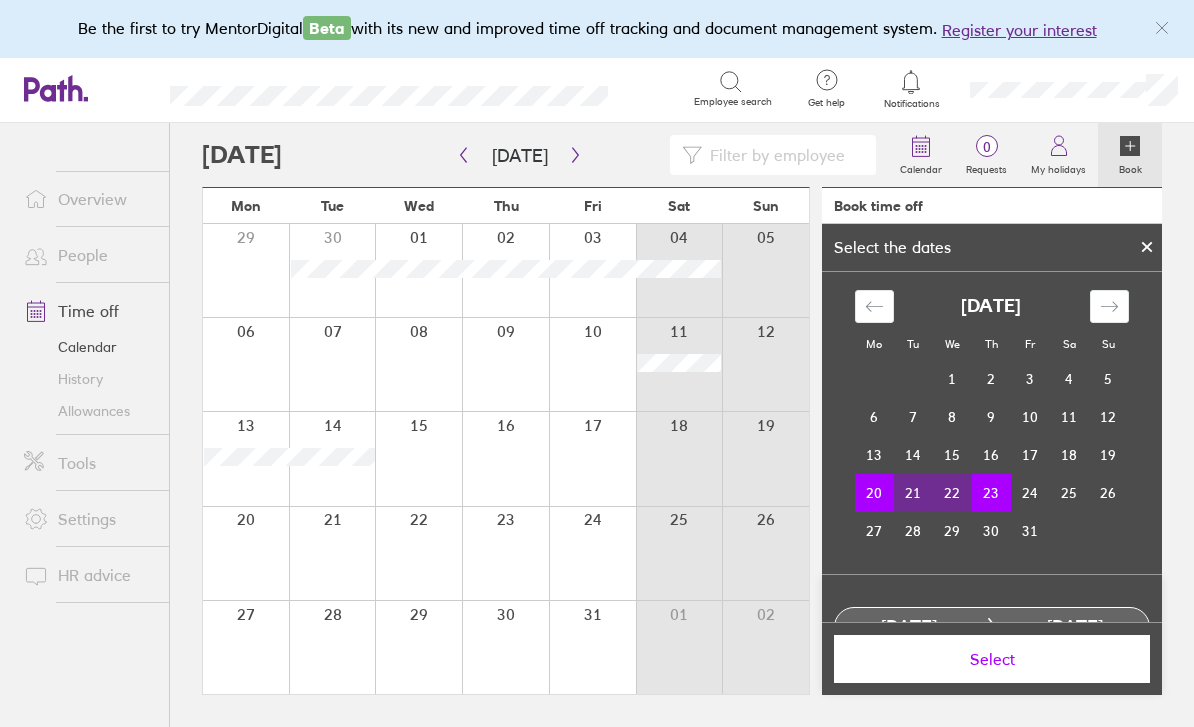 click on "Select" at bounding box center (992, 659) 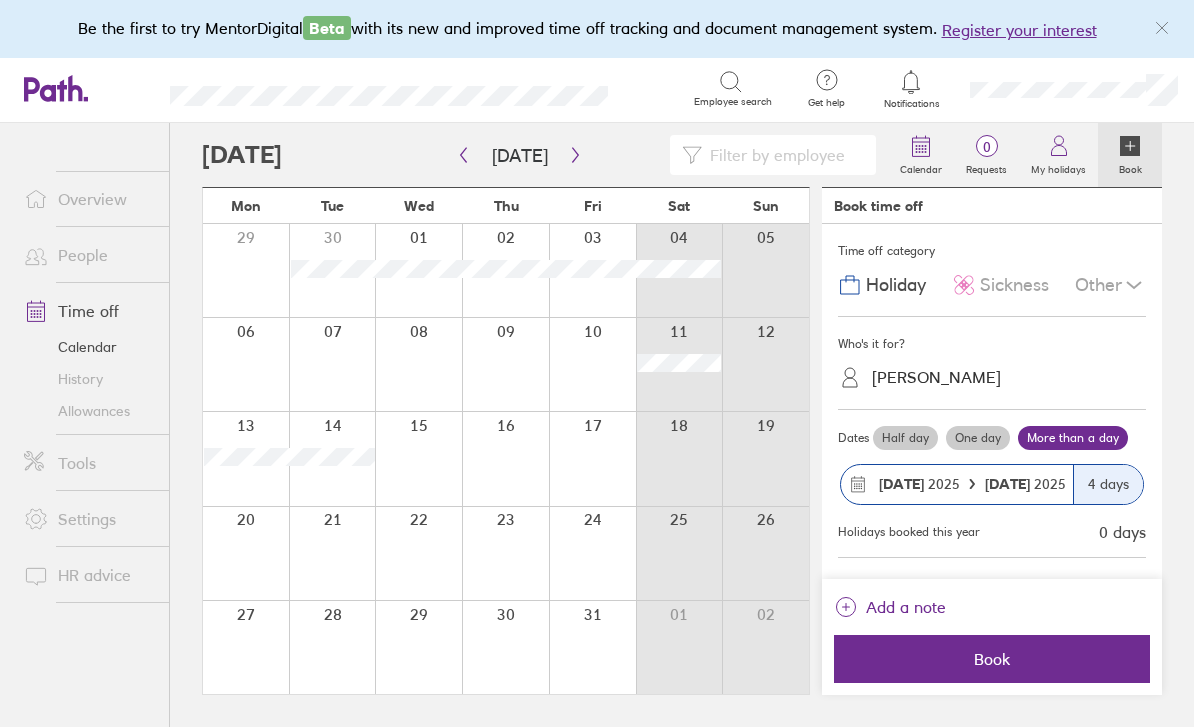 click on "Add a note" 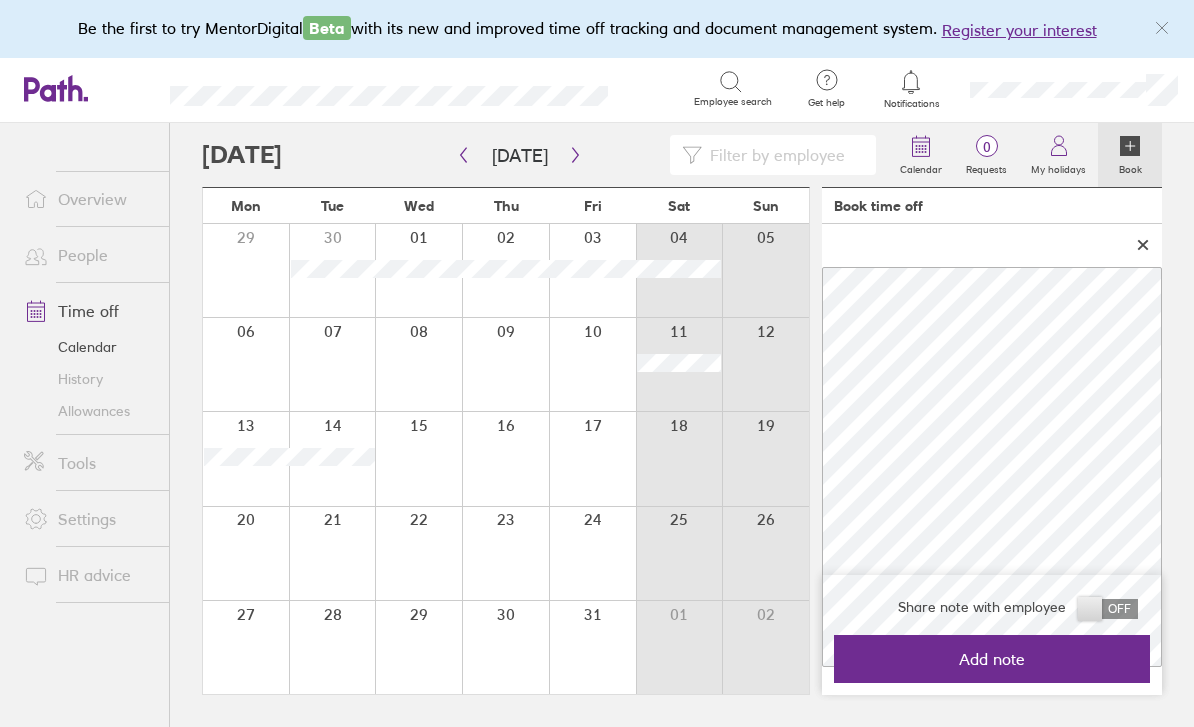 click on "Add note" at bounding box center [992, 659] 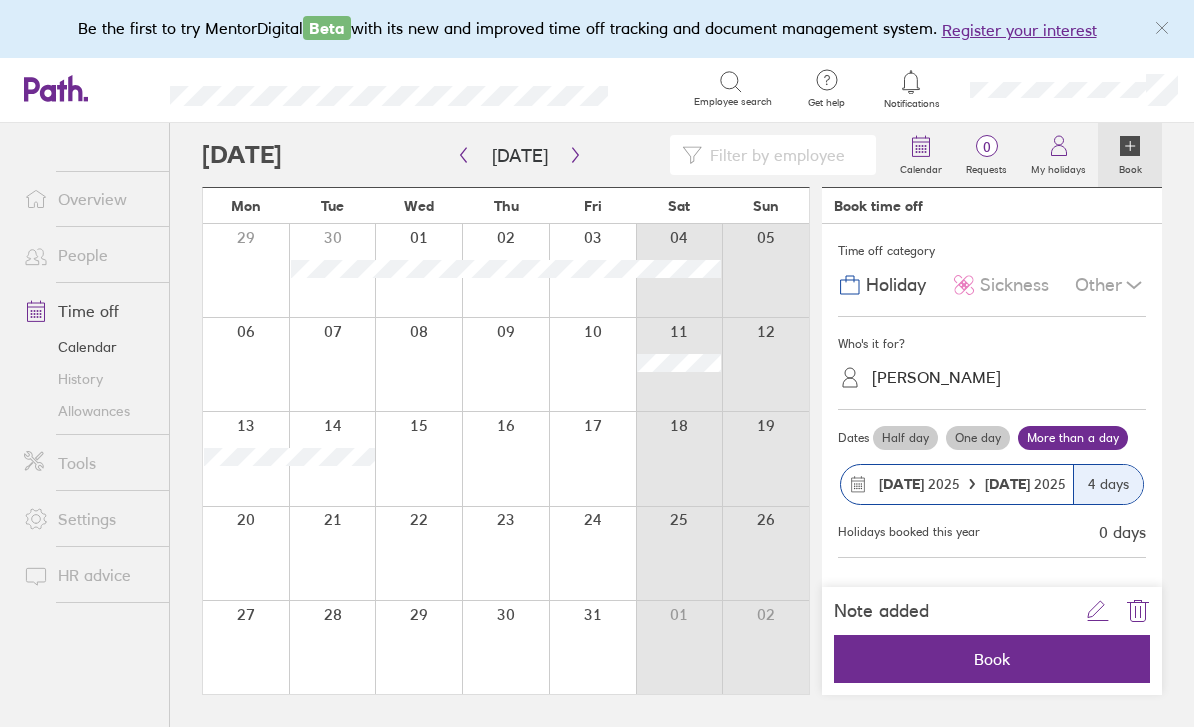 click on "Book" at bounding box center (992, 659) 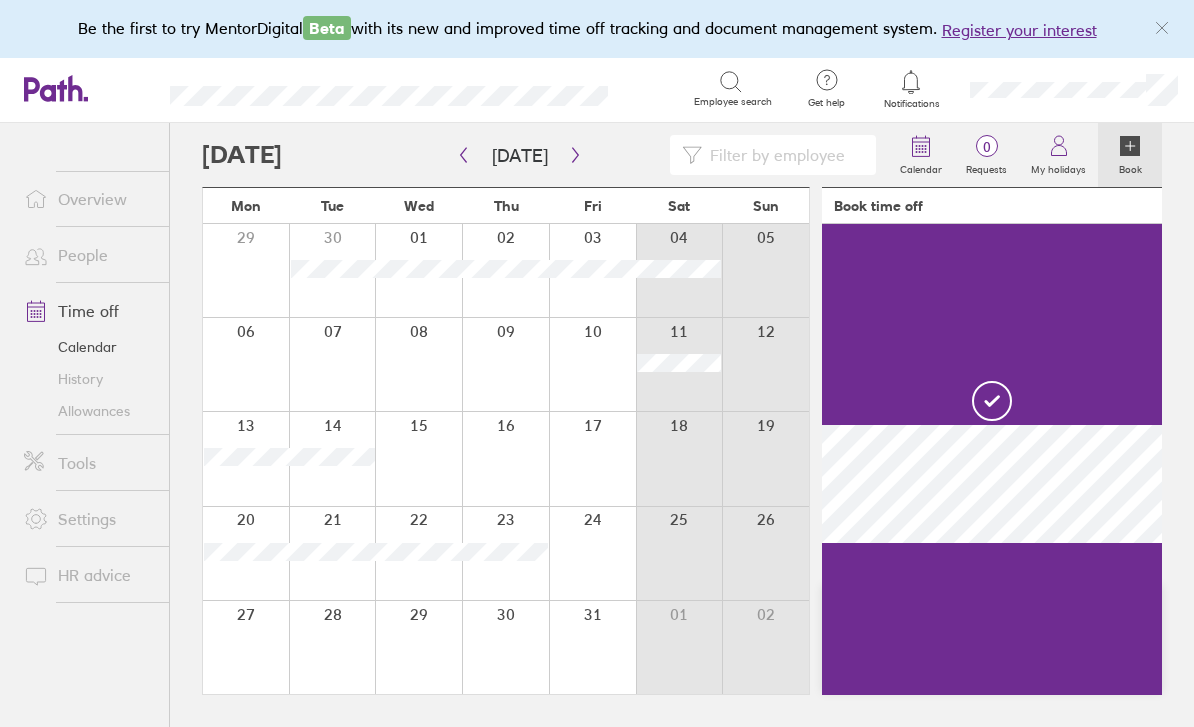 click at bounding box center (679, 553) 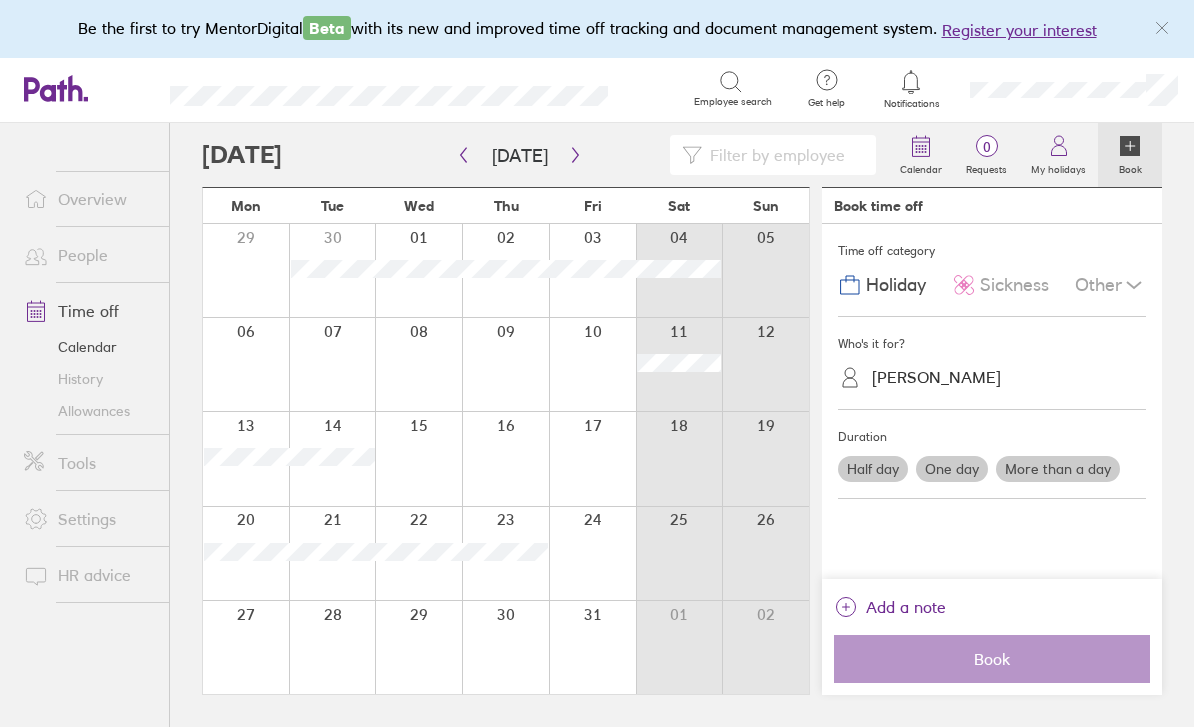 click on "One day" at bounding box center (952, 469) 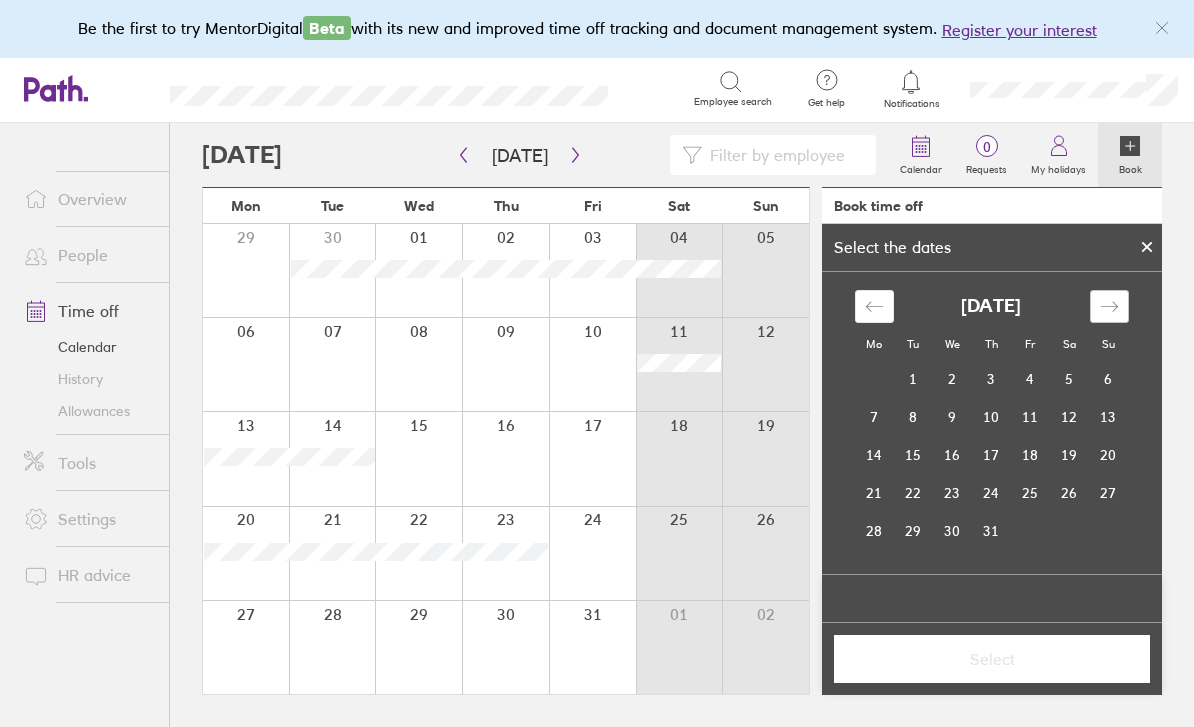 click at bounding box center (1109, 306) 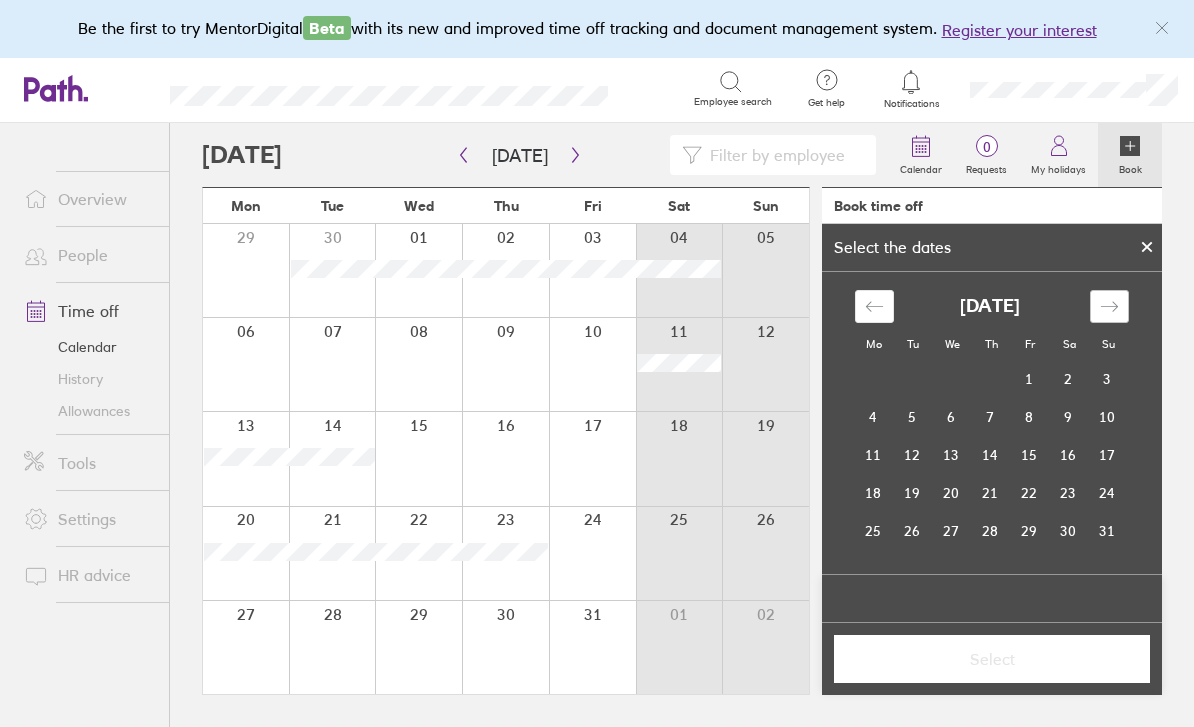 click at bounding box center (1109, 306) 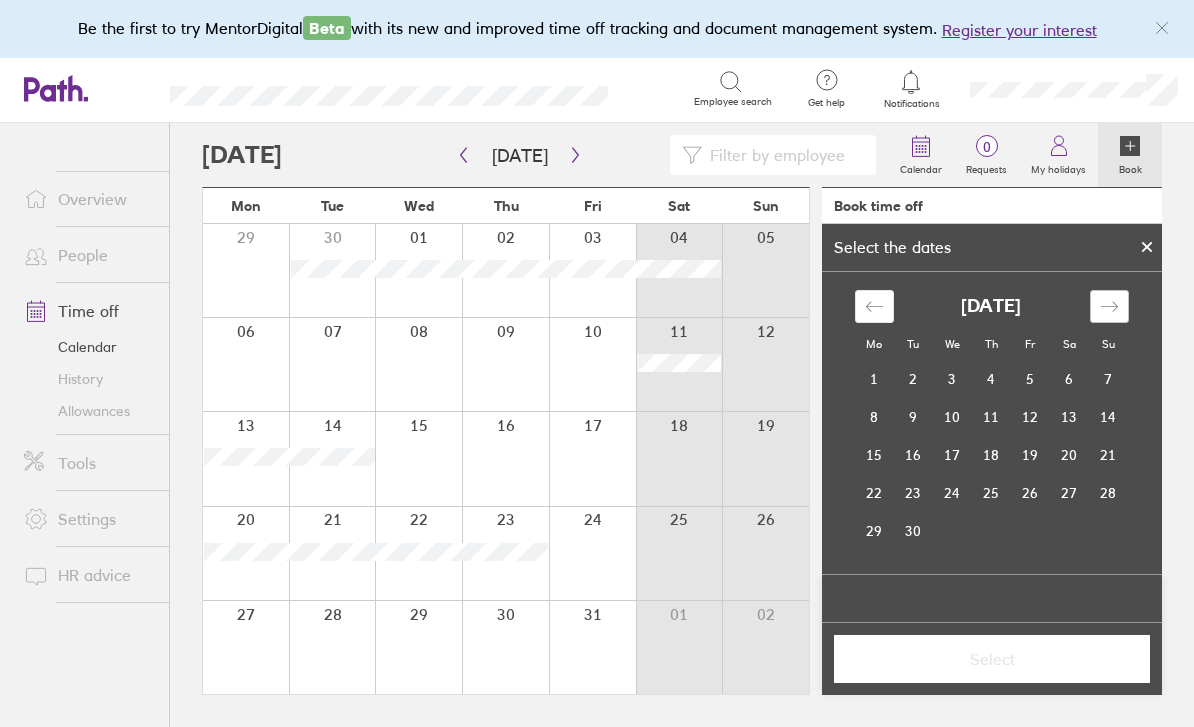 click at bounding box center (1109, 306) 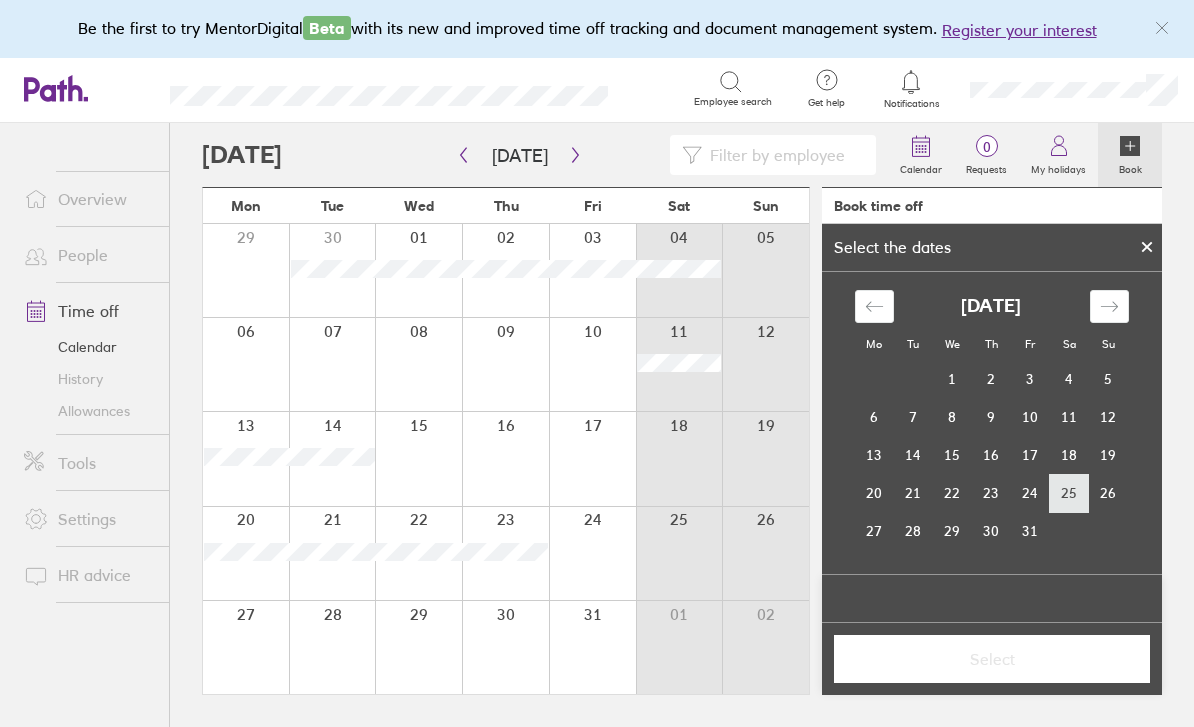 click on "25" at bounding box center (1069, 493) 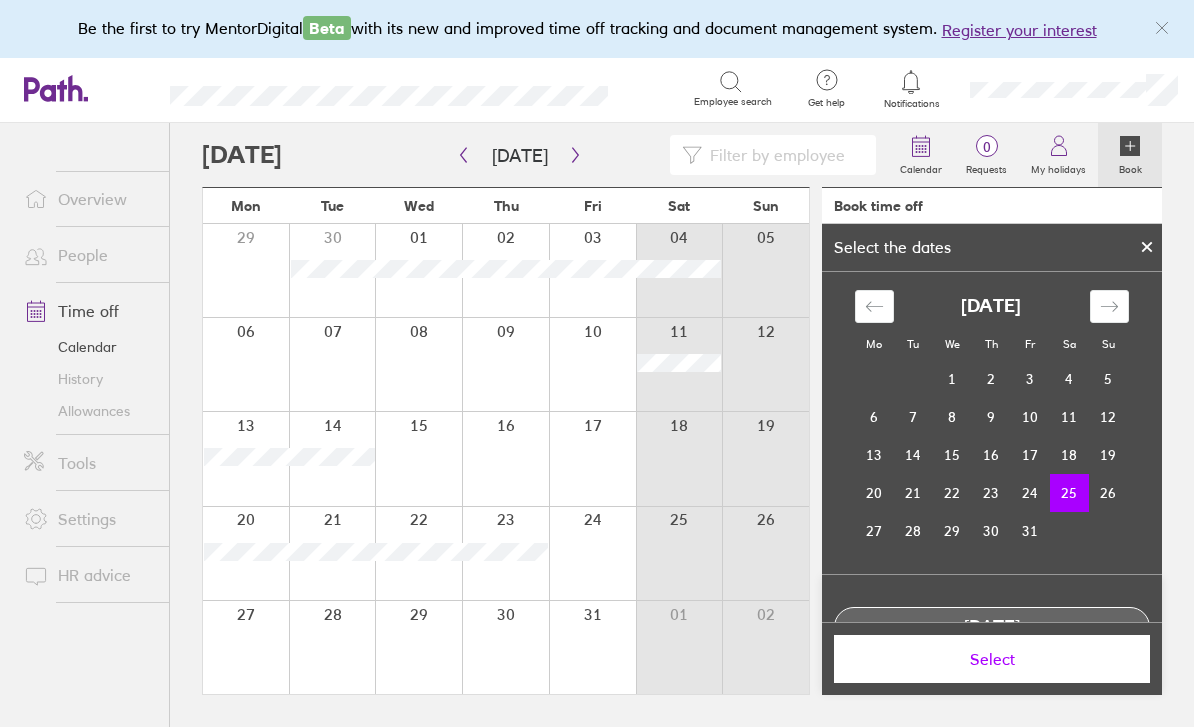 click on "Select" at bounding box center [992, 659] 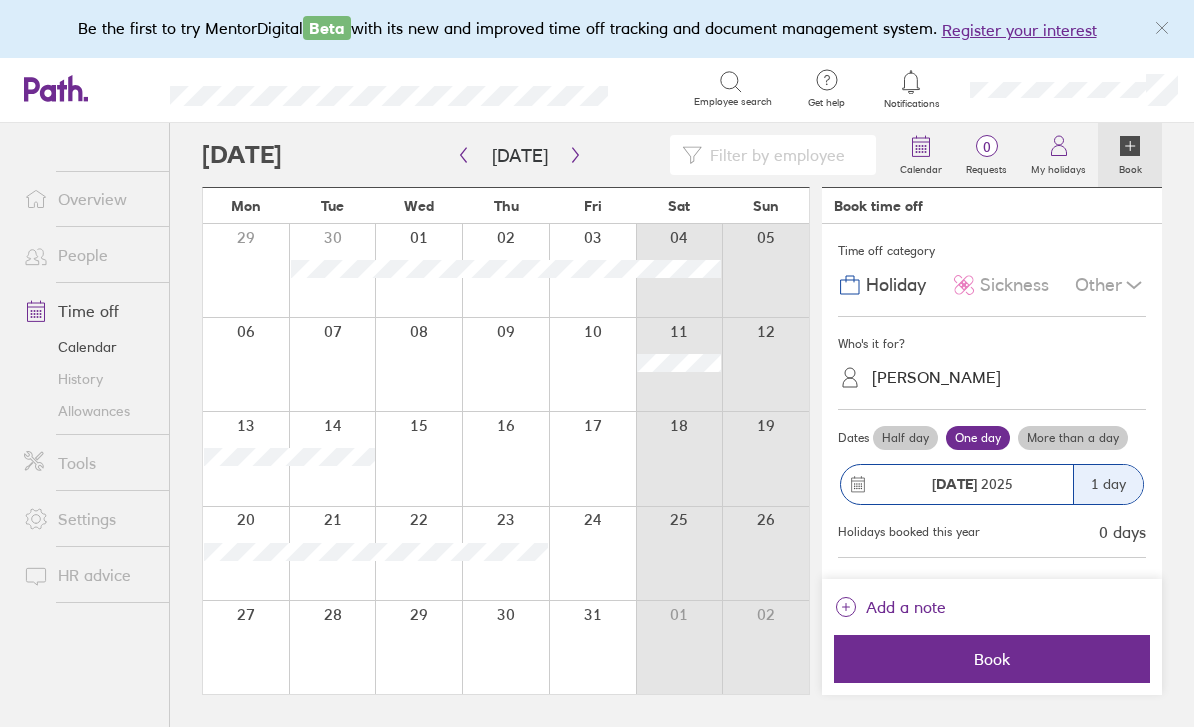 click on "Add a note" at bounding box center (906, 607) 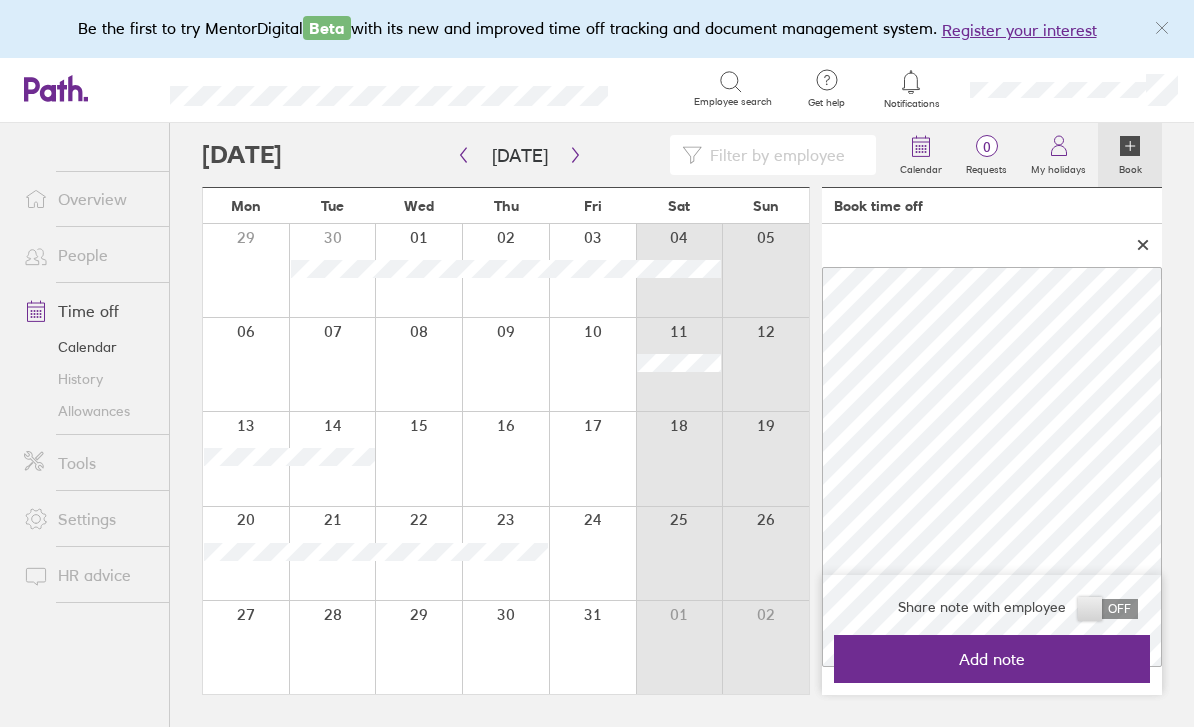 click on "Add note" at bounding box center (992, 659) 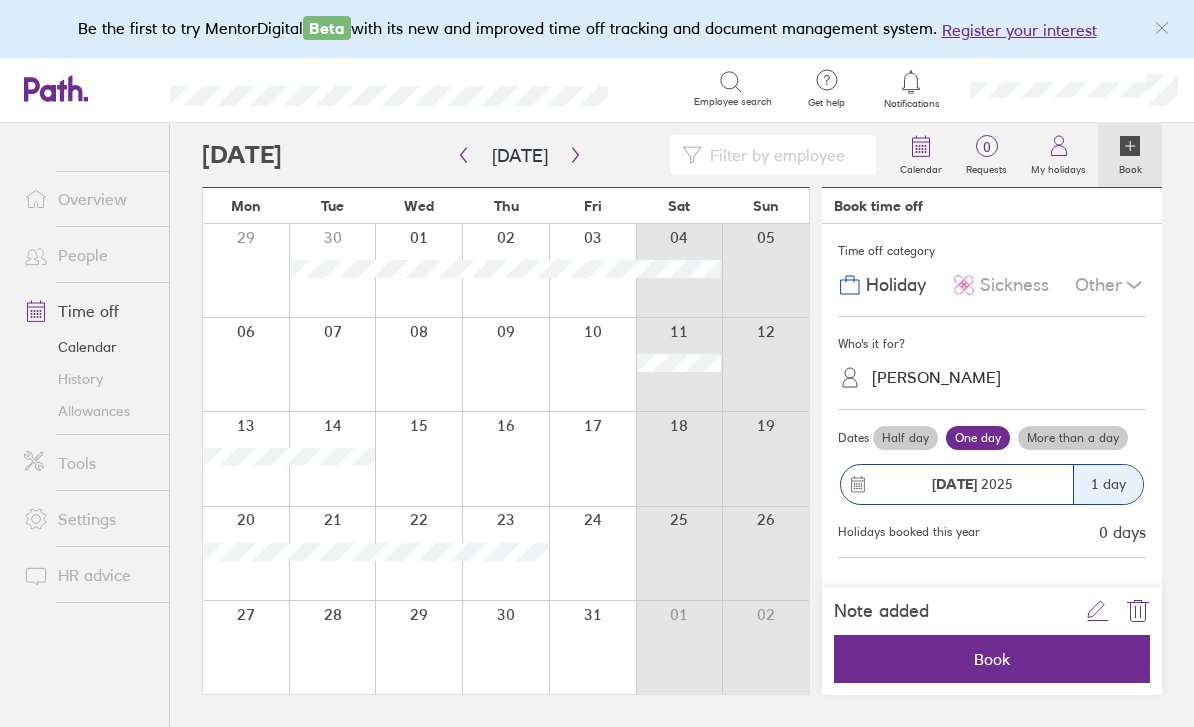 click on "Book" at bounding box center [992, 659] 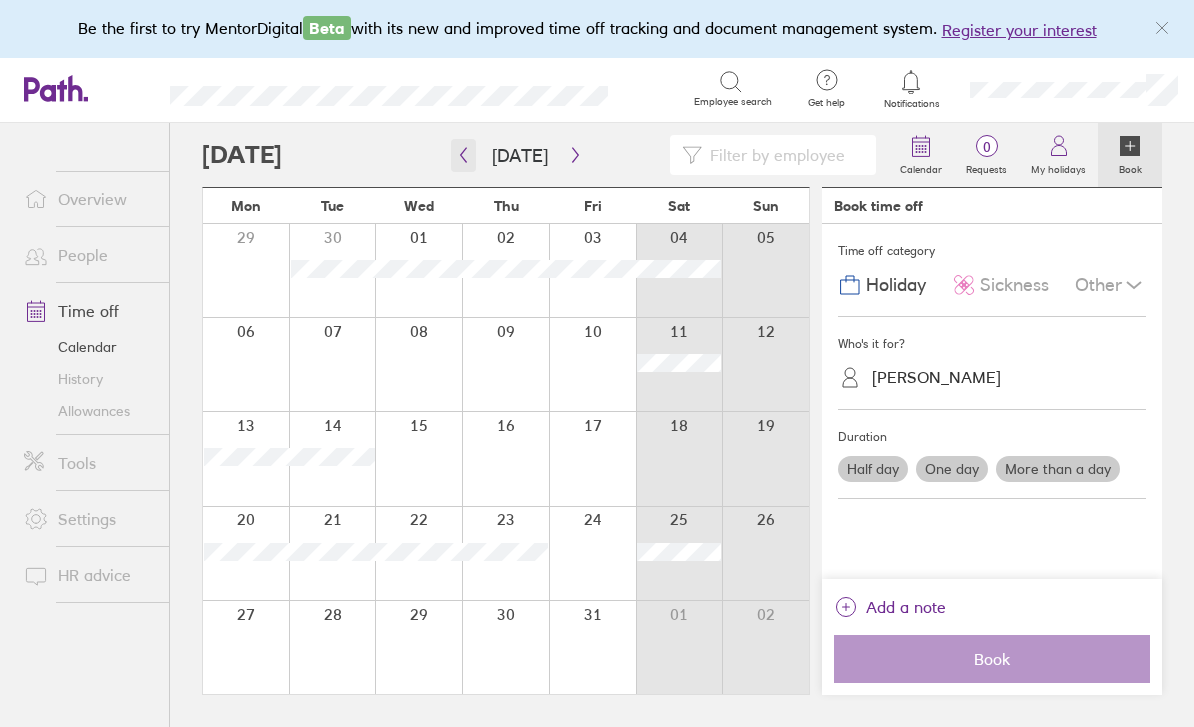 click at bounding box center [463, 155] 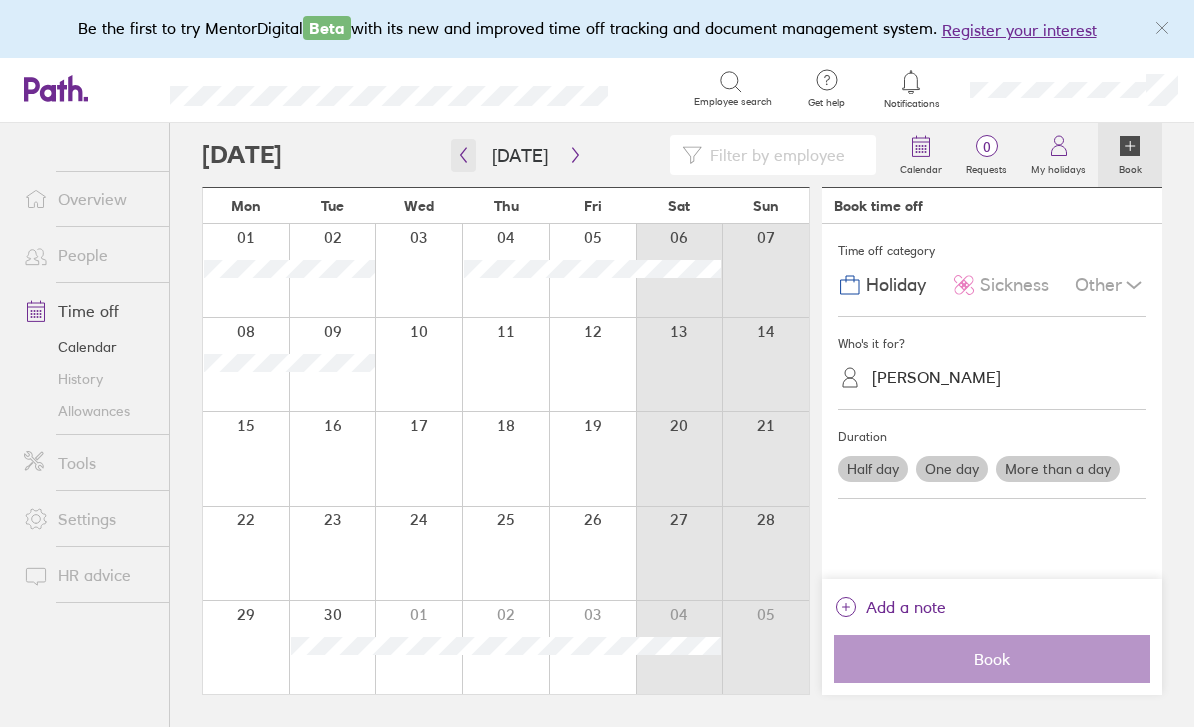 click at bounding box center [463, 155] 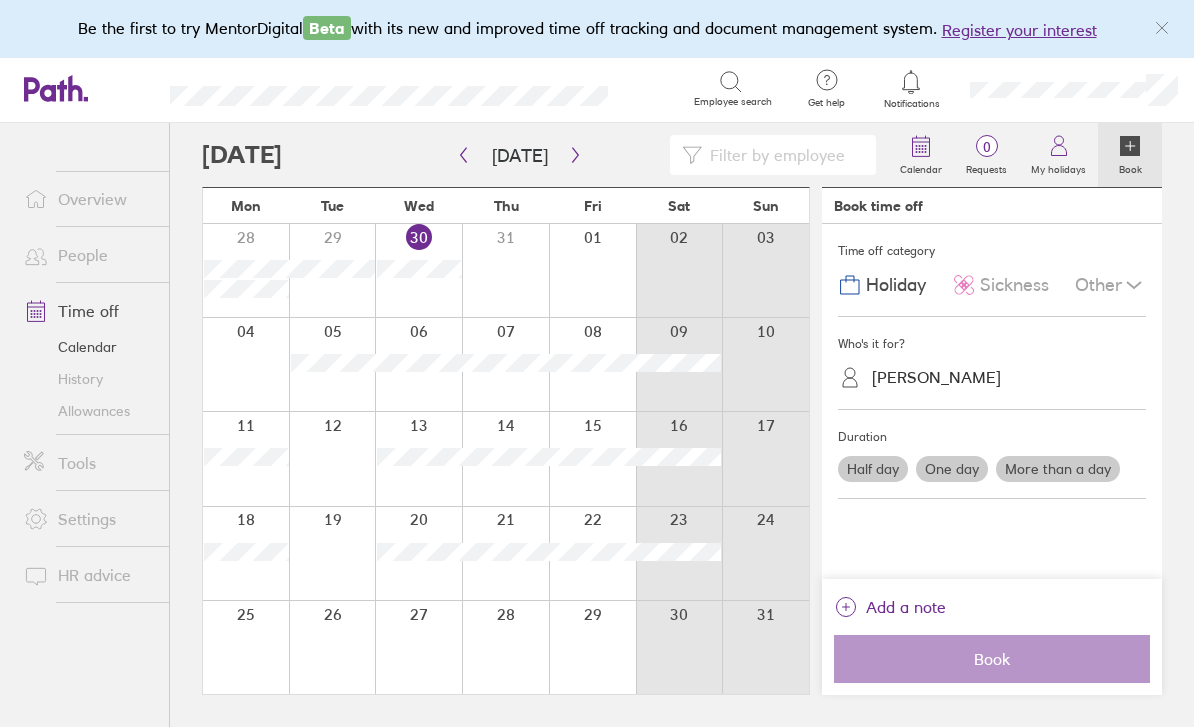 click on "Allowances" at bounding box center [88, 411] 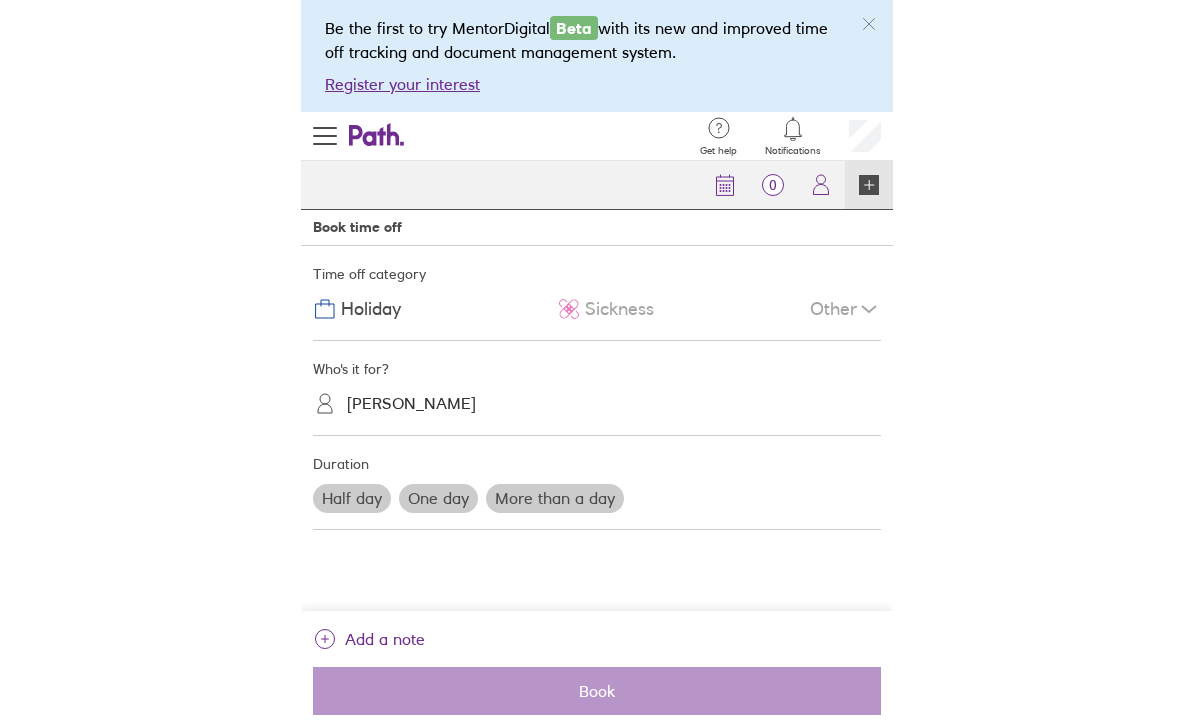 scroll, scrollTop: 64, scrollLeft: 0, axis: vertical 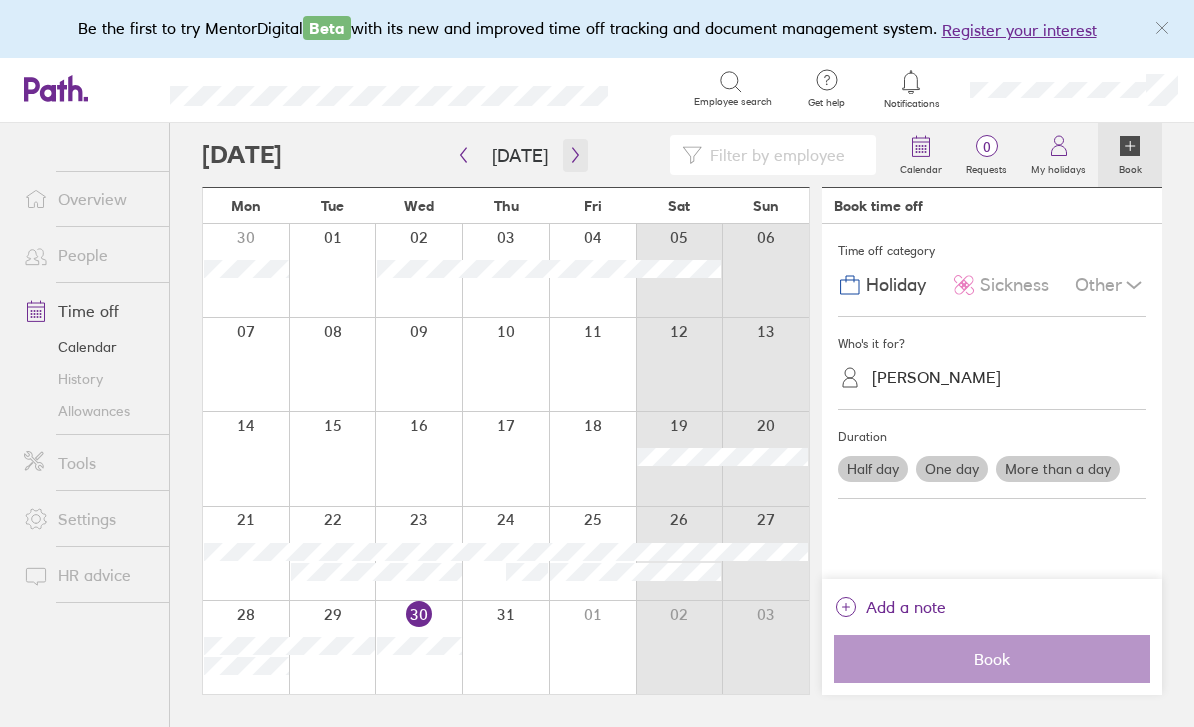 click 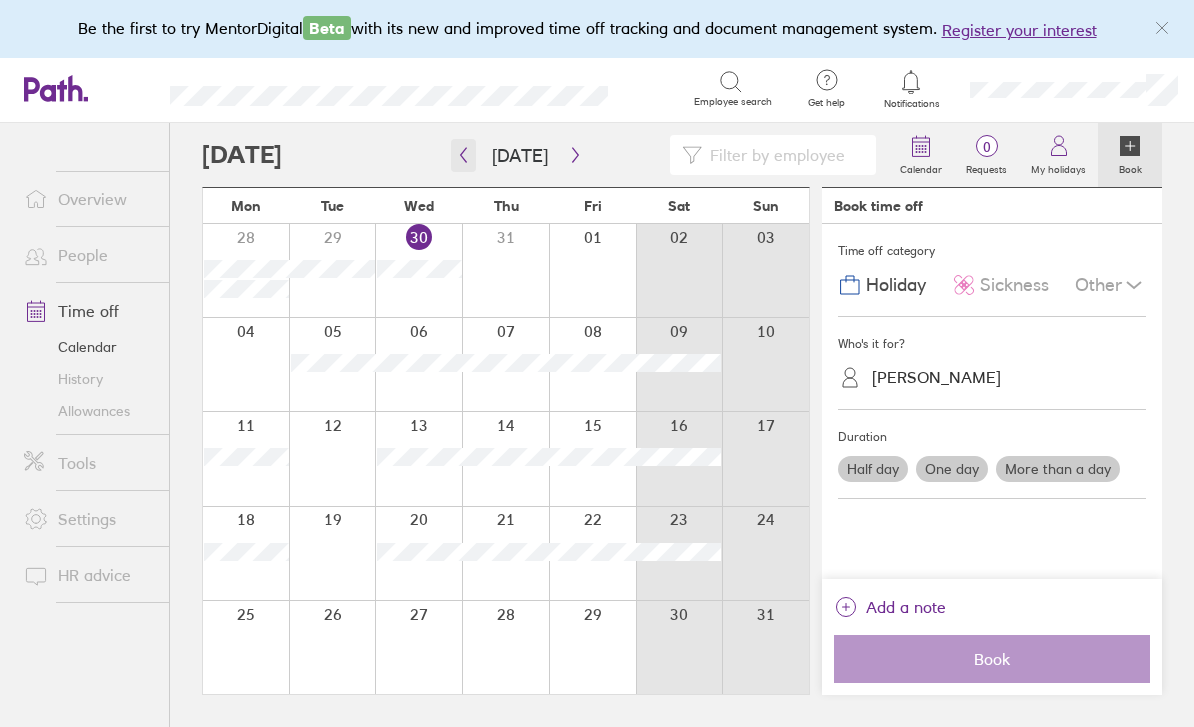 click 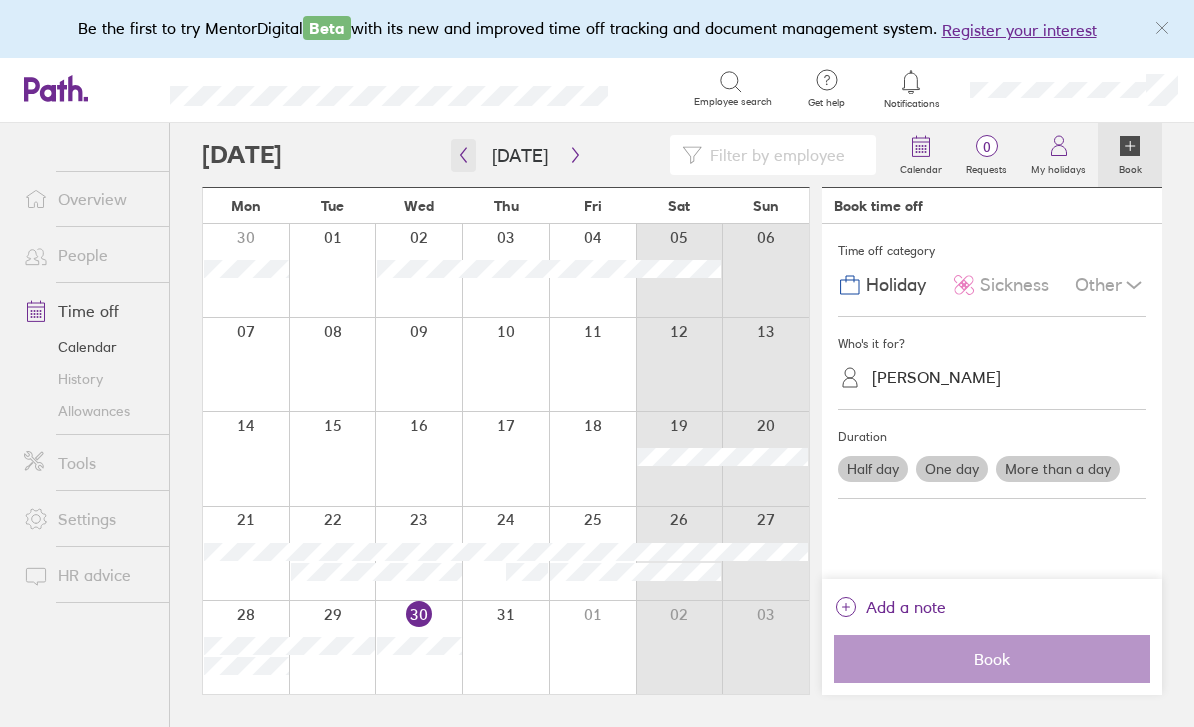 click 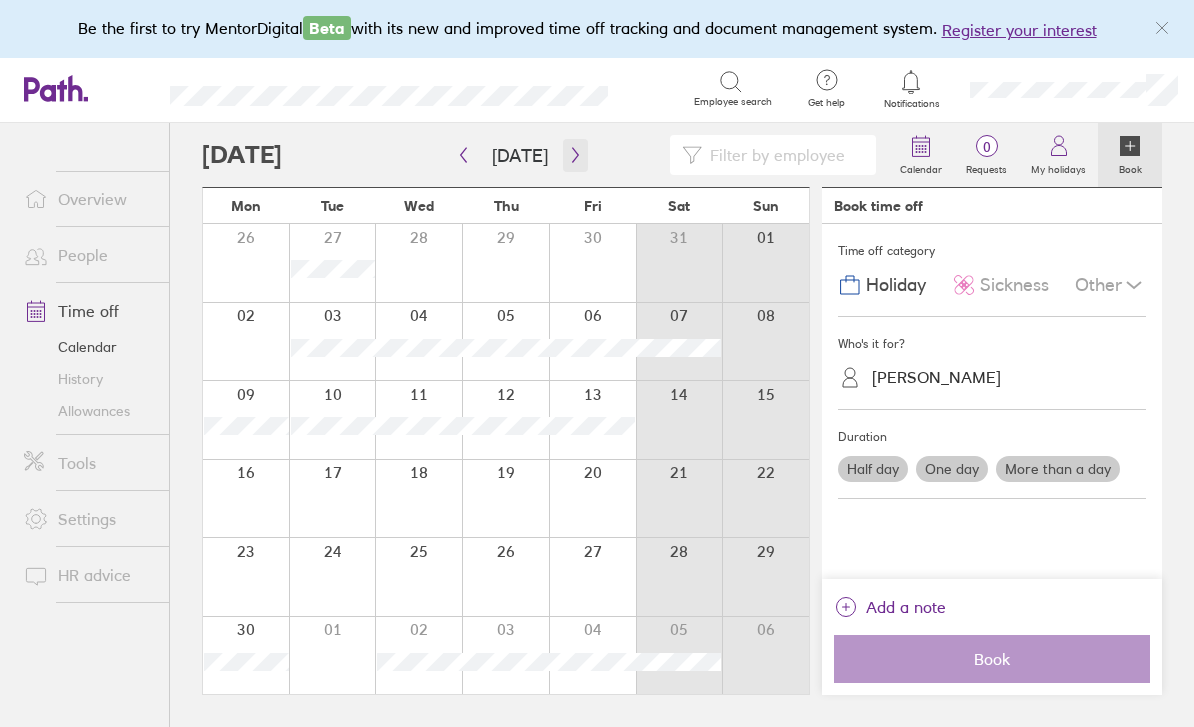 click at bounding box center [575, 155] 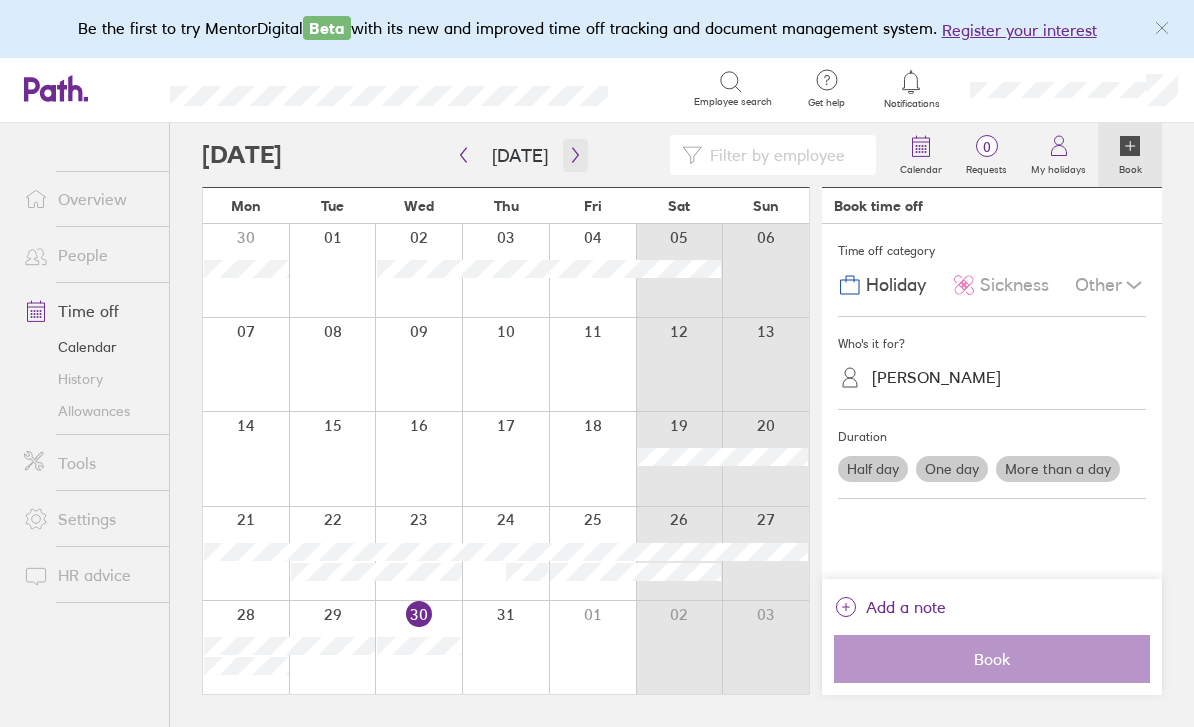 click at bounding box center (575, 155) 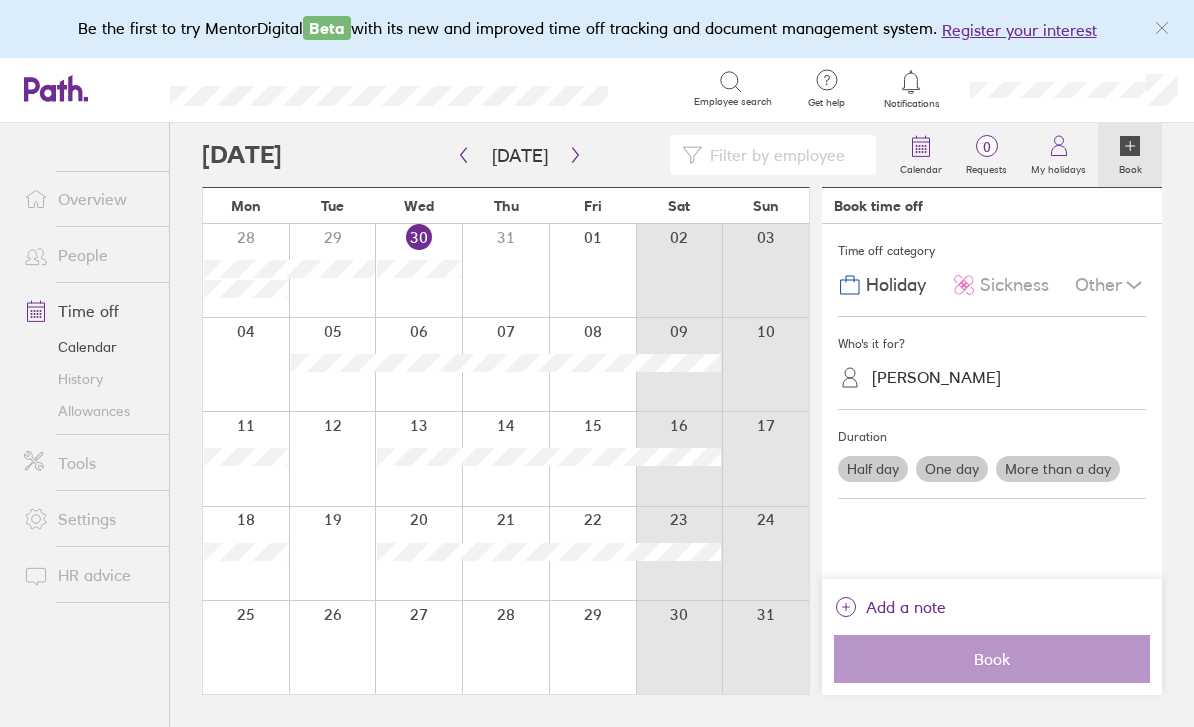 click at bounding box center [679, 647] 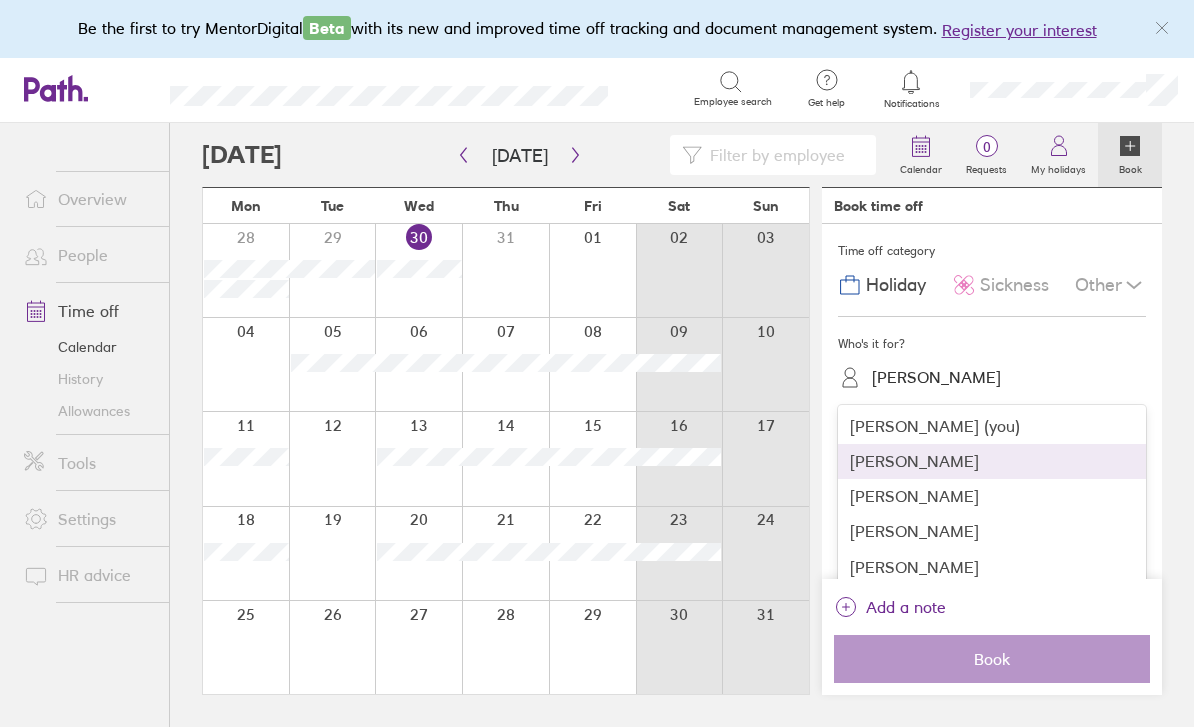 click on "[PERSON_NAME]" at bounding box center (992, 461) 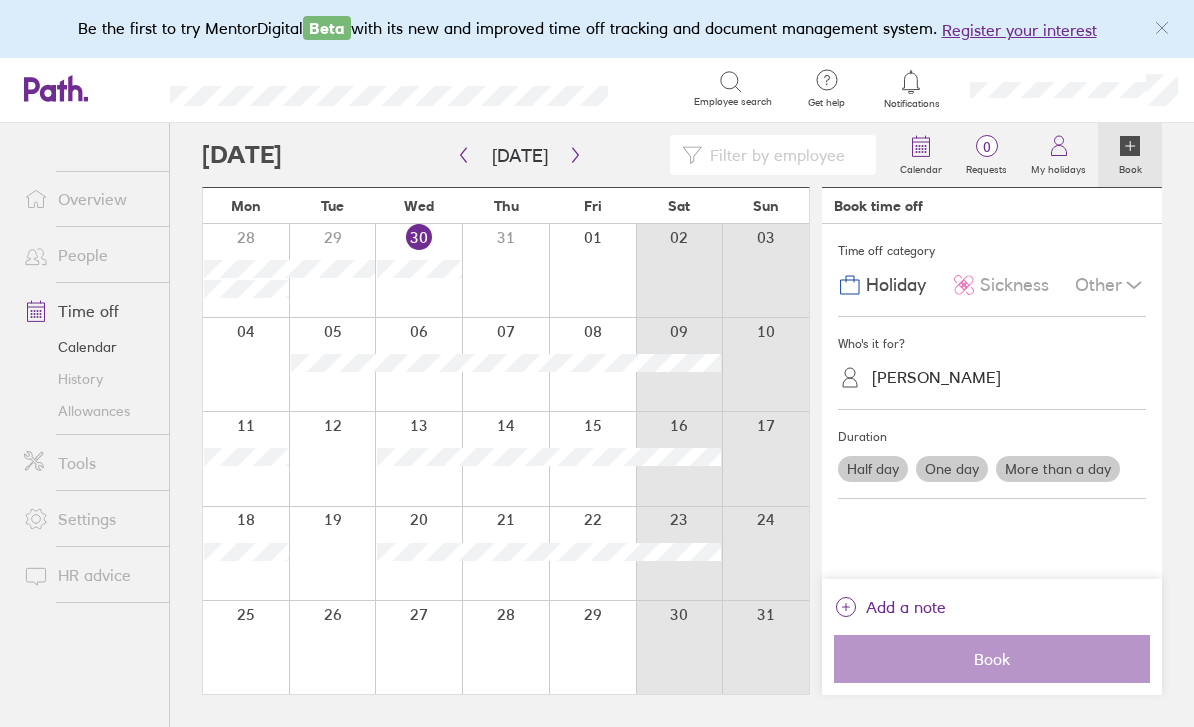 click on "One day" at bounding box center [952, 469] 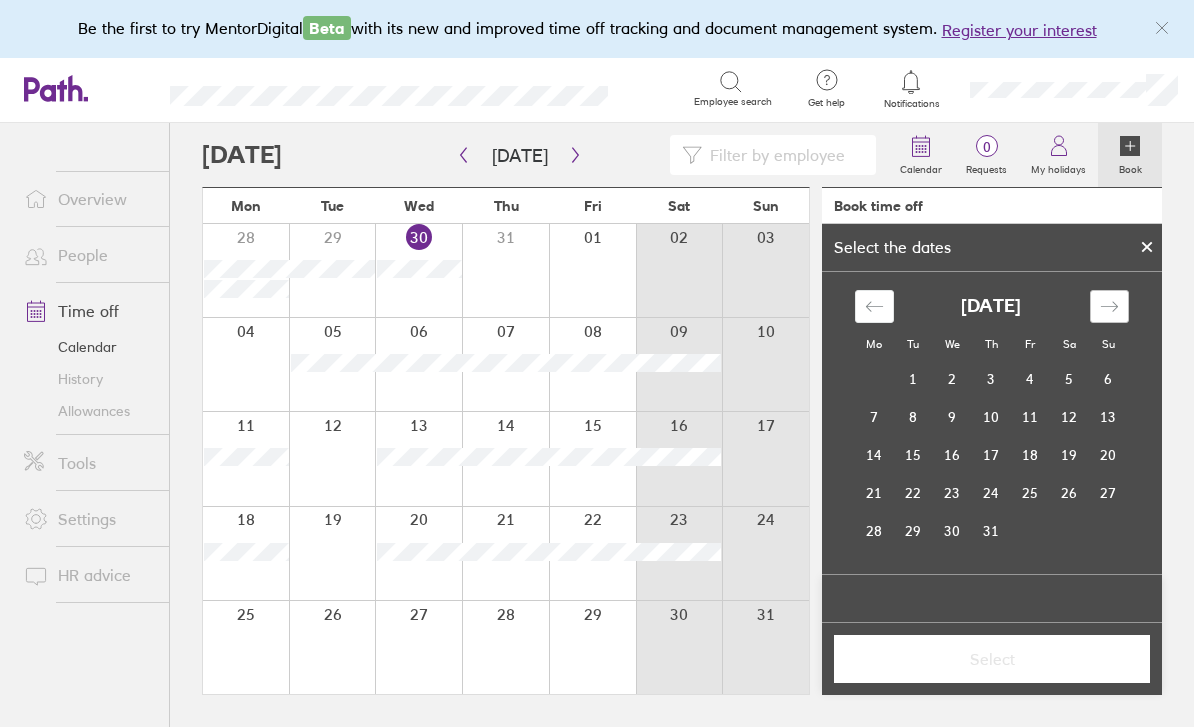 click 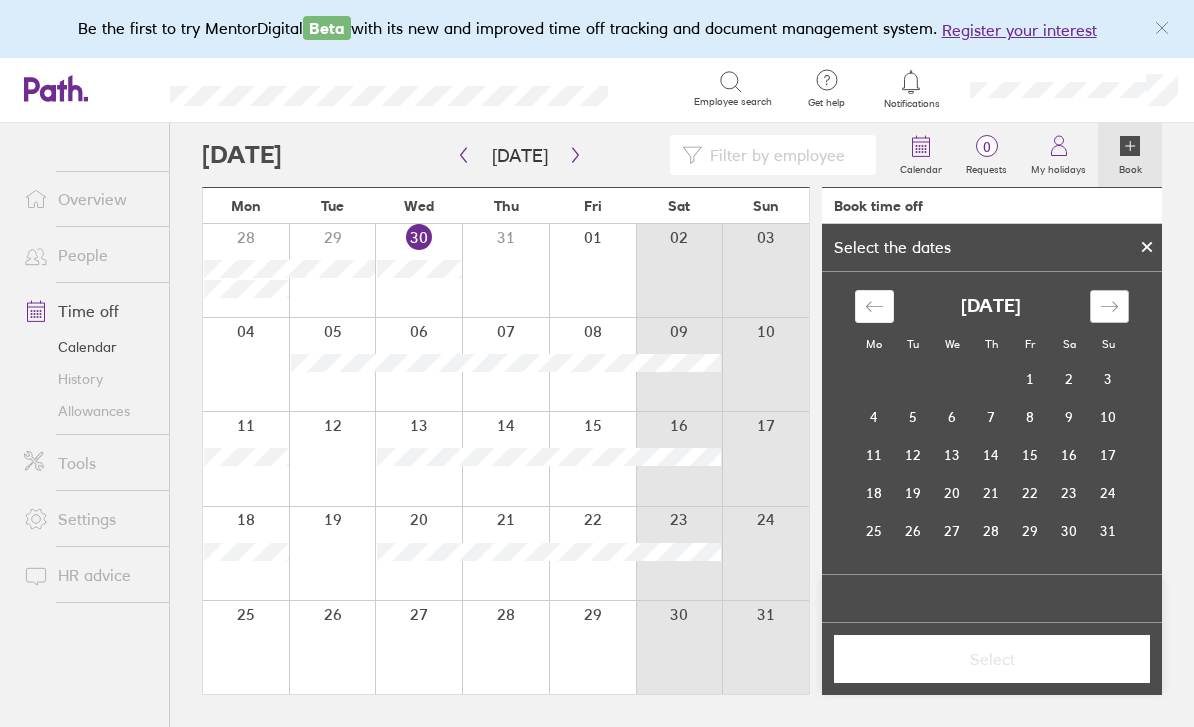 click 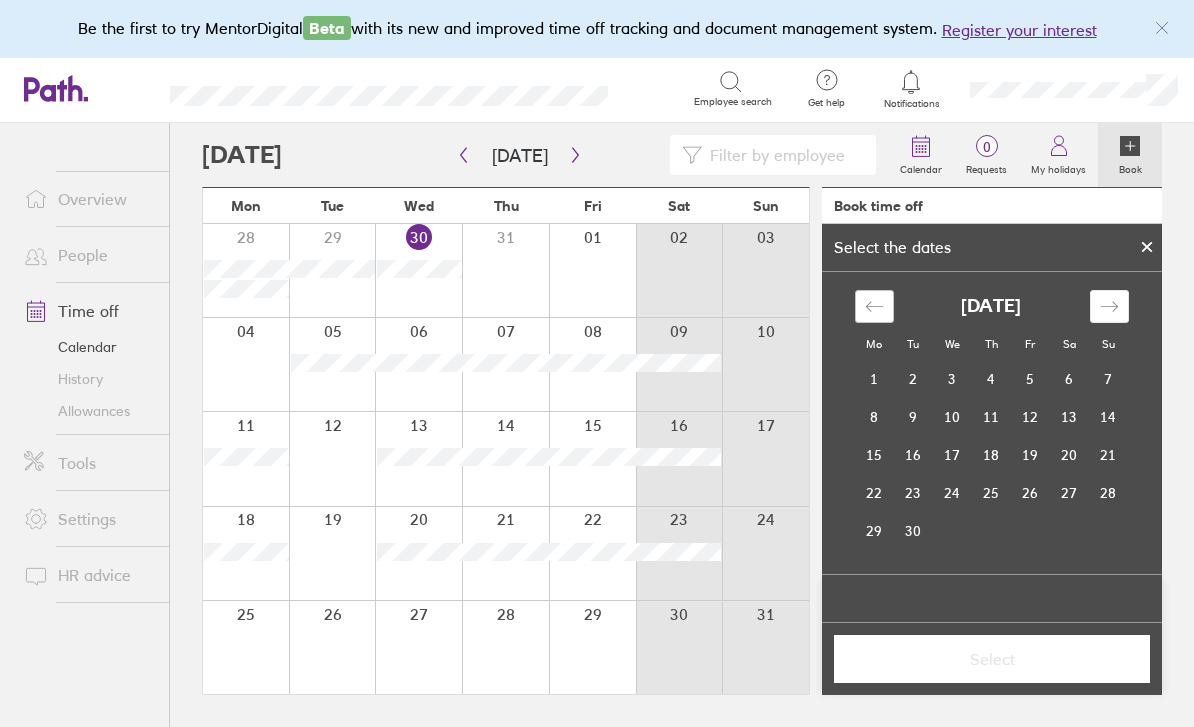 click 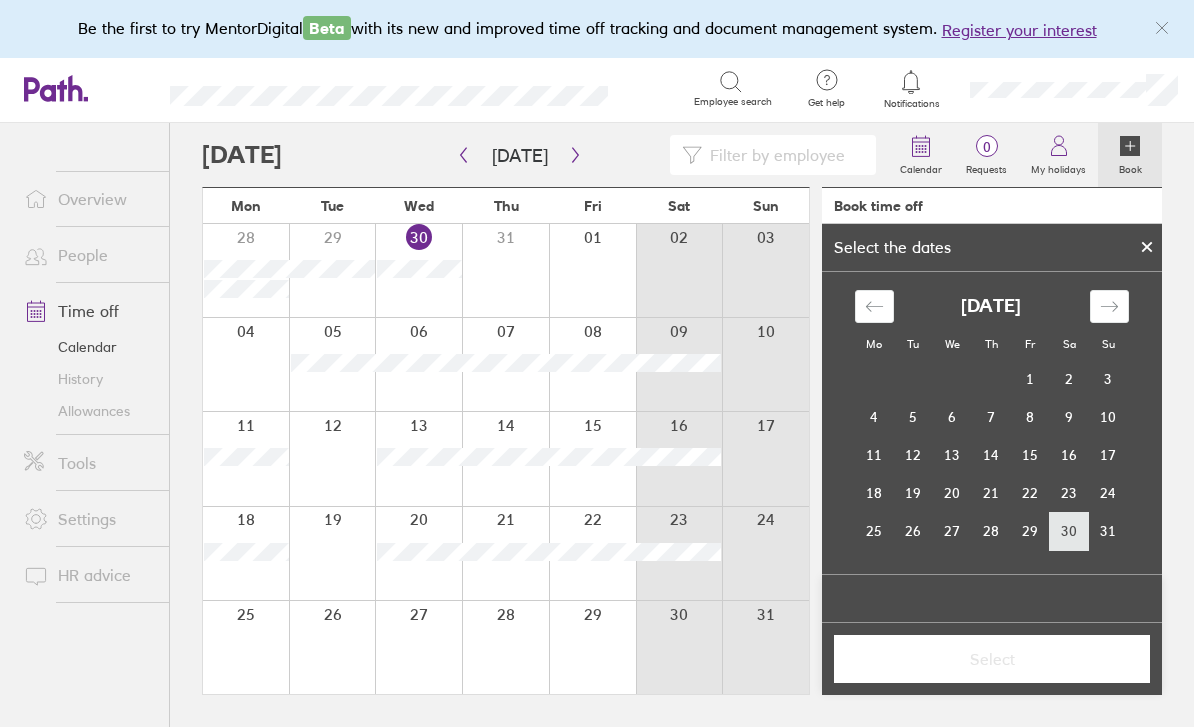 click on "30" at bounding box center (1069, 531) 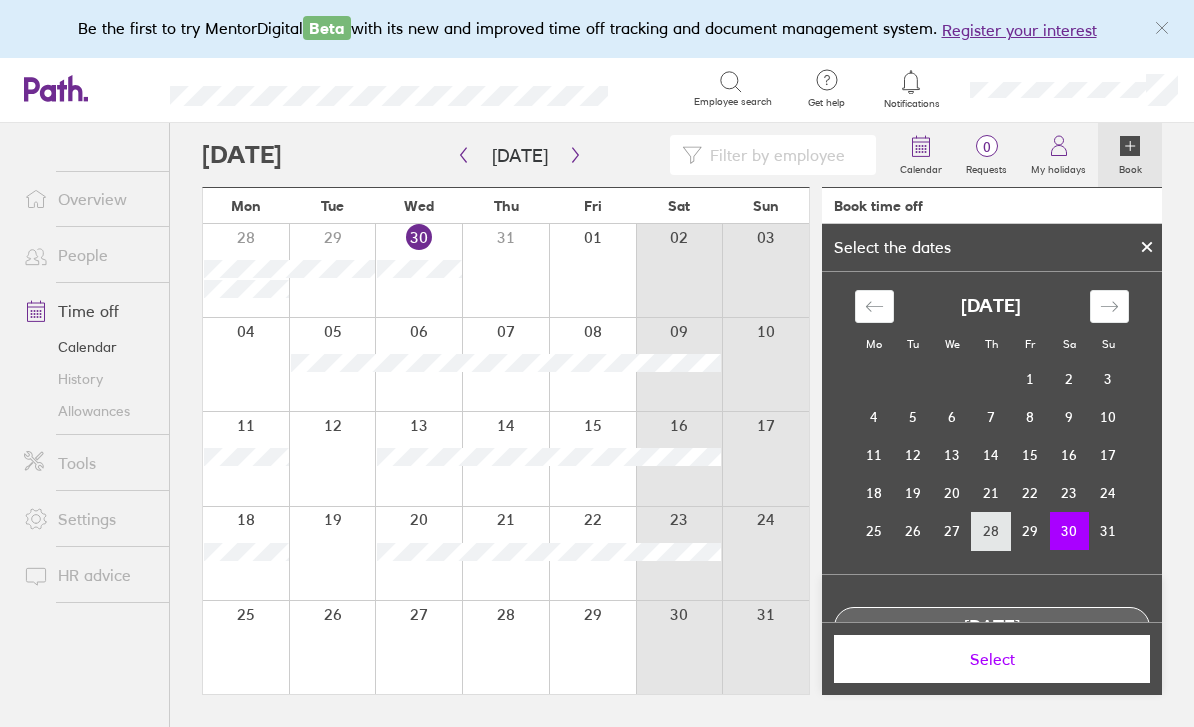 click on "28" at bounding box center [991, 531] 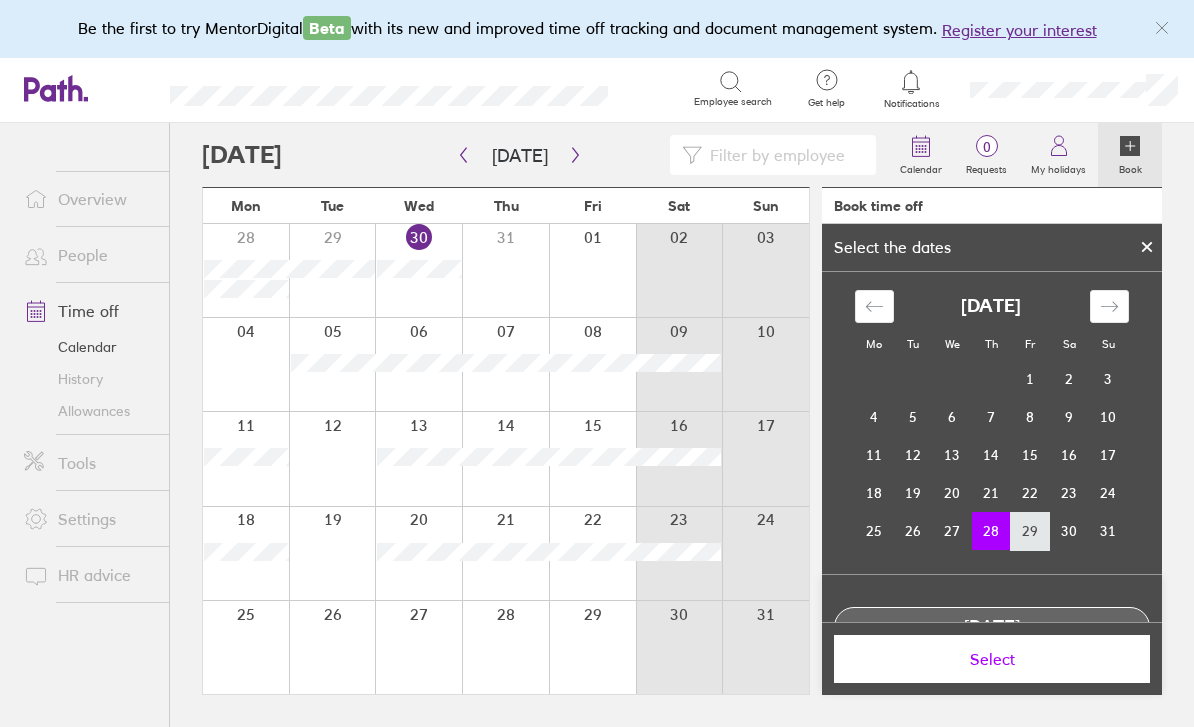 click on "29" at bounding box center (1030, 531) 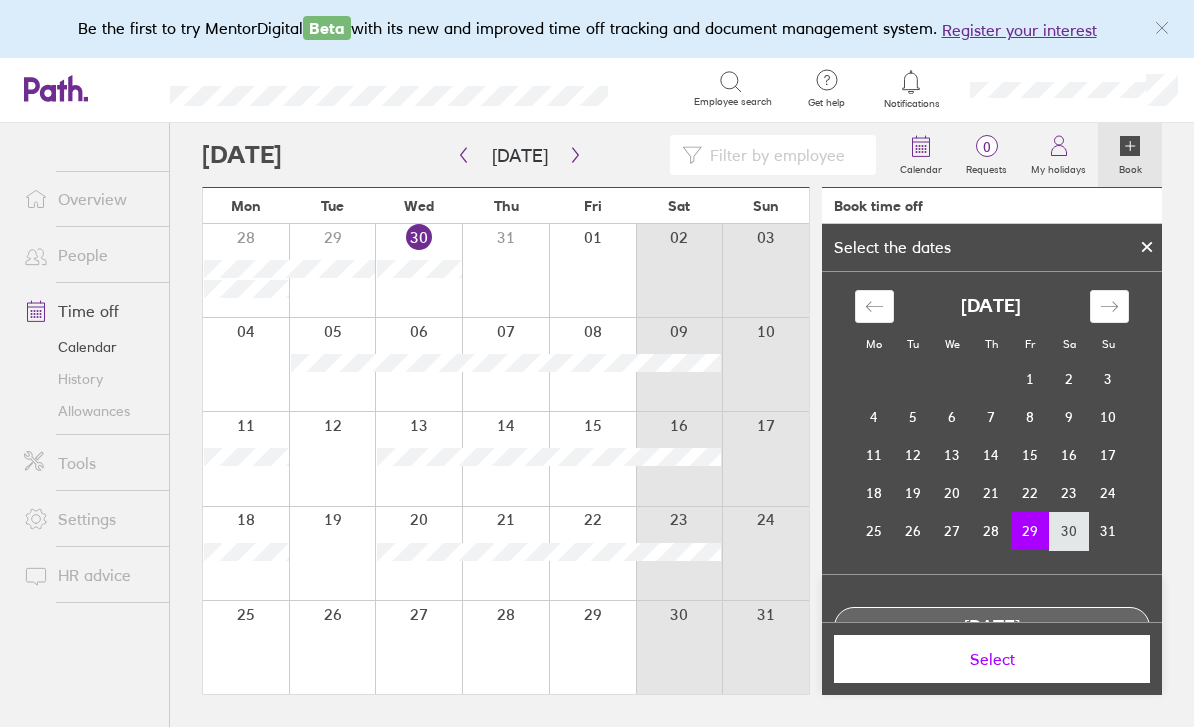click on "30" at bounding box center (1069, 531) 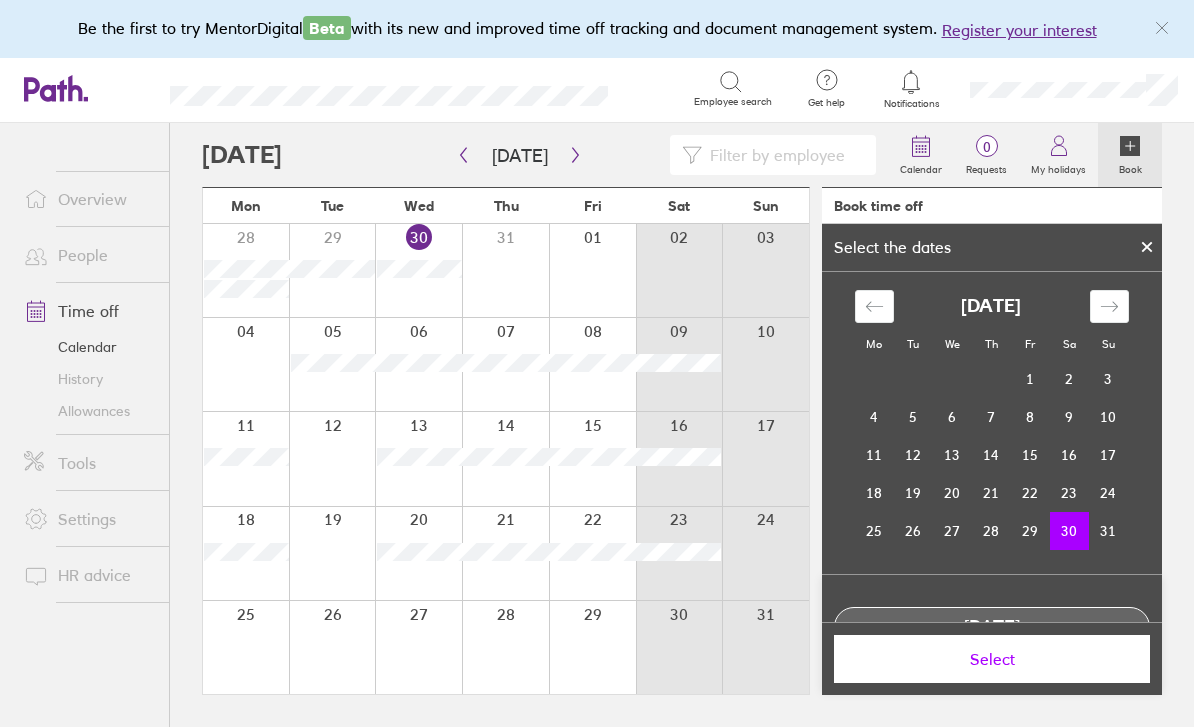 click at bounding box center [1147, 247] 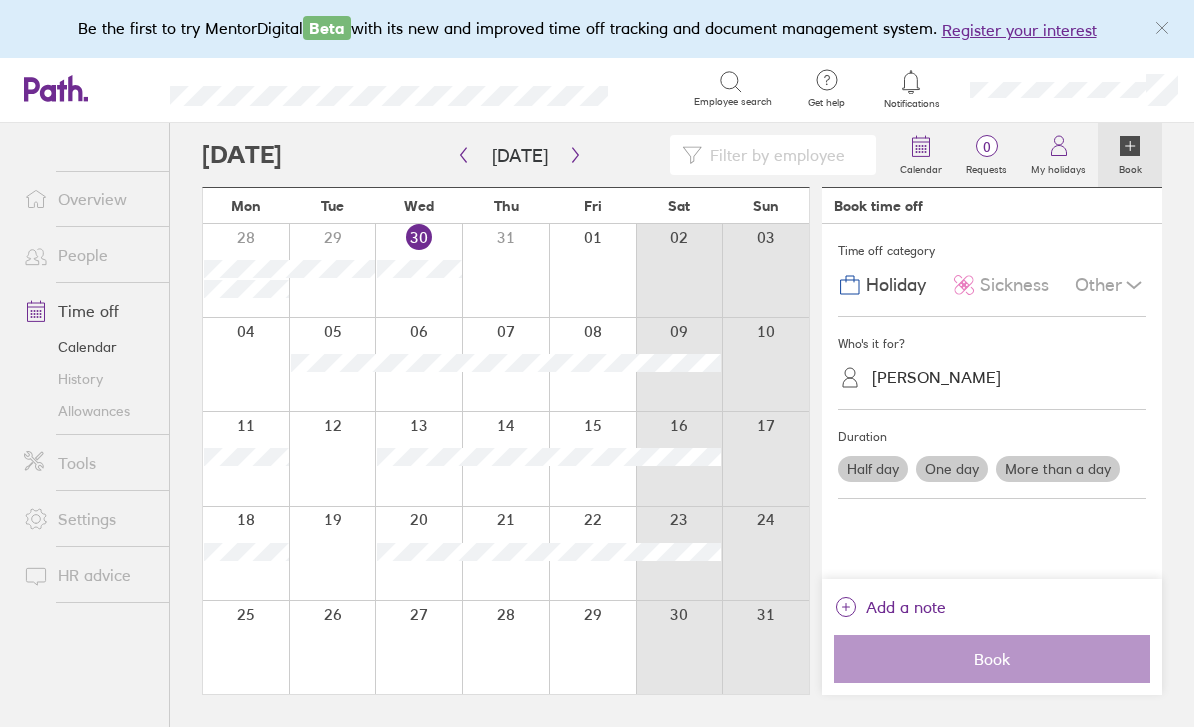 click on "More than a day" at bounding box center (1058, 469) 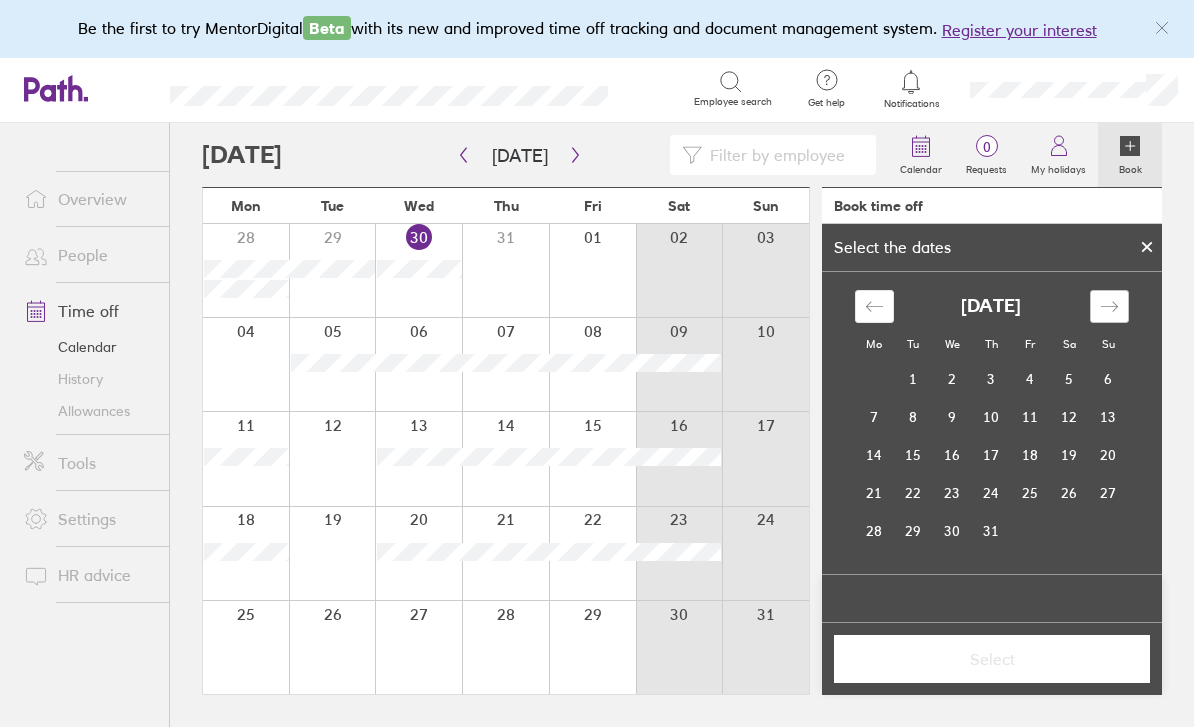 click at bounding box center [1109, 306] 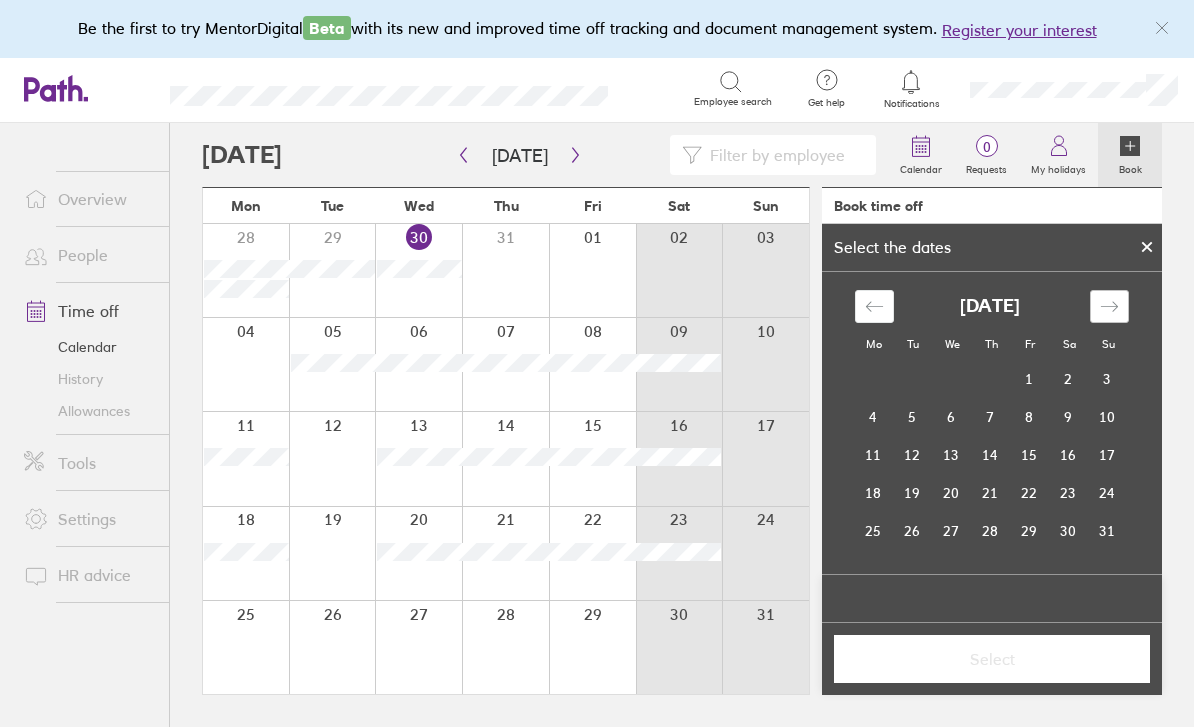 click at bounding box center [1109, 306] 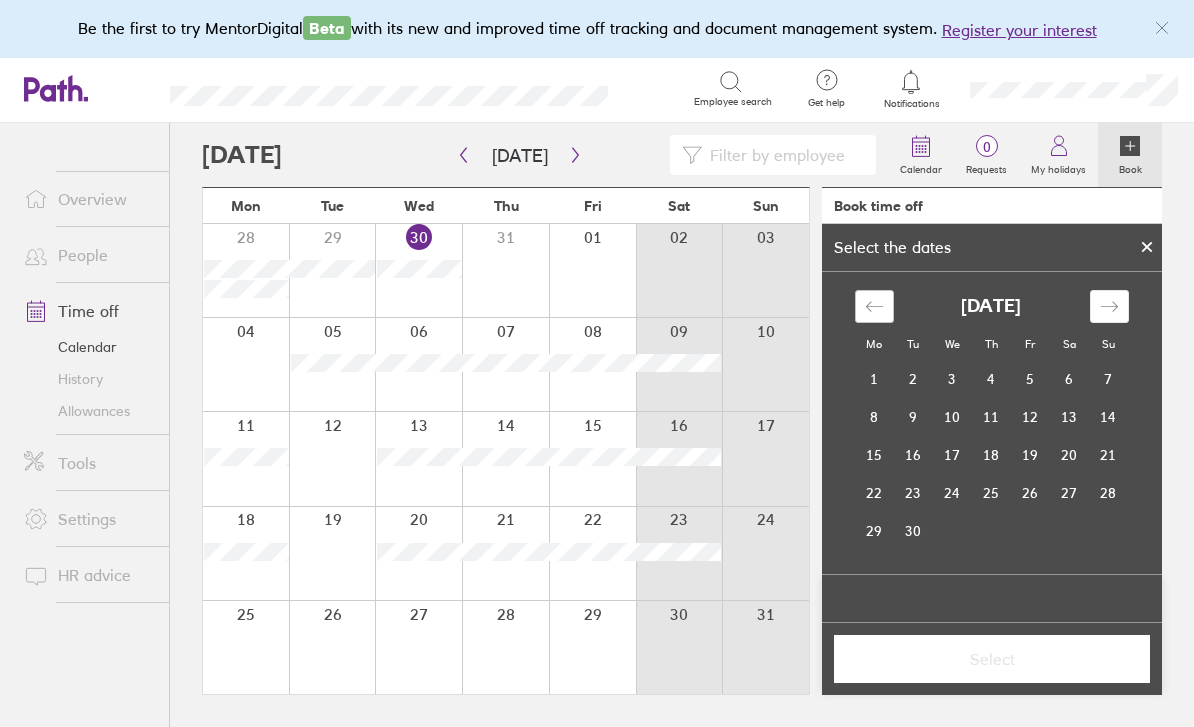 click 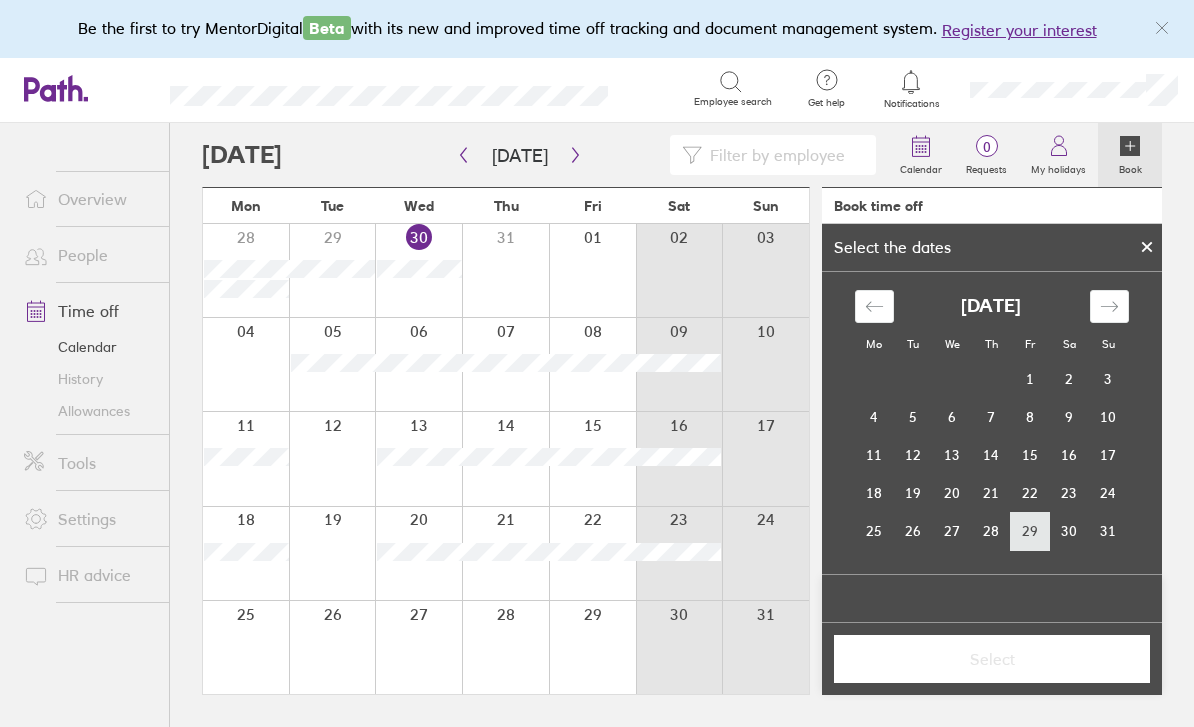 click on "29" at bounding box center [1030, 531] 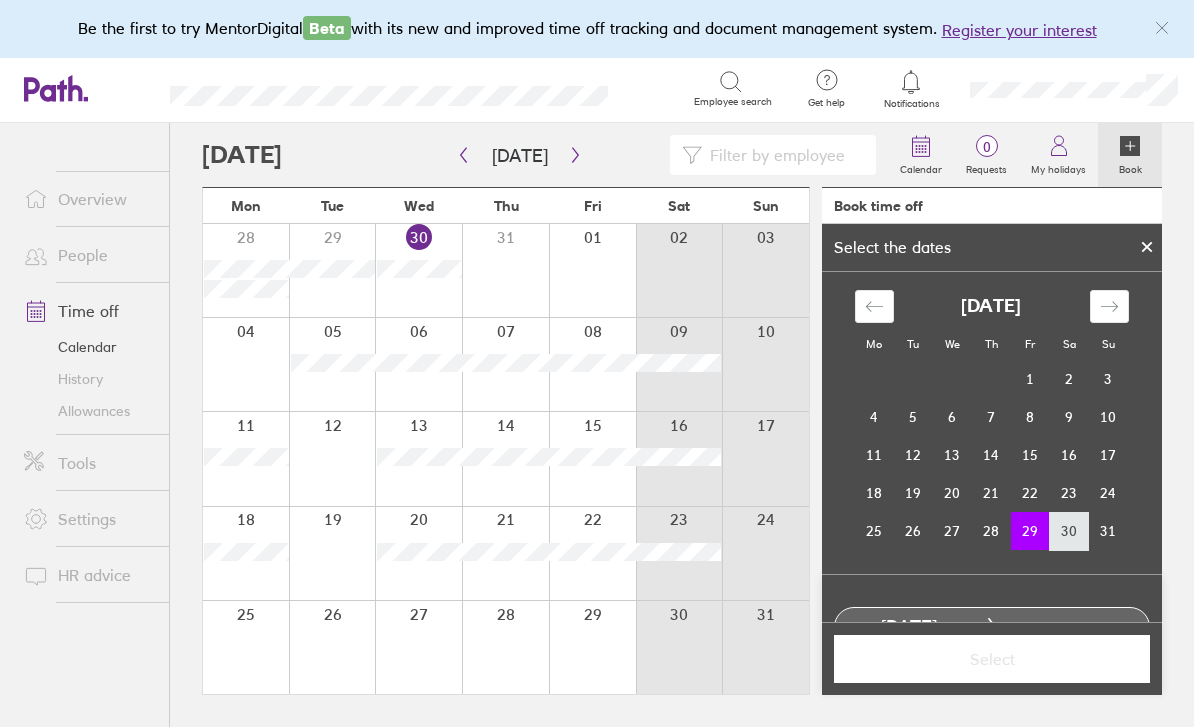 click on "30" at bounding box center (1069, 531) 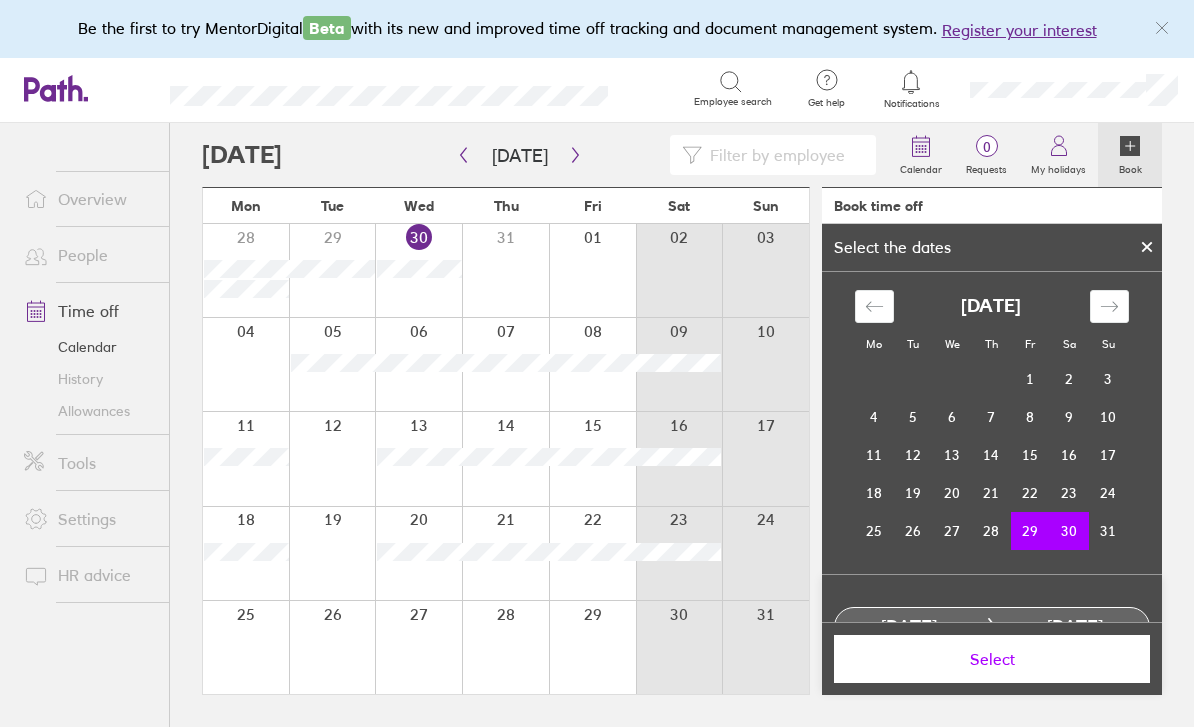 click on "Select" at bounding box center [992, 659] 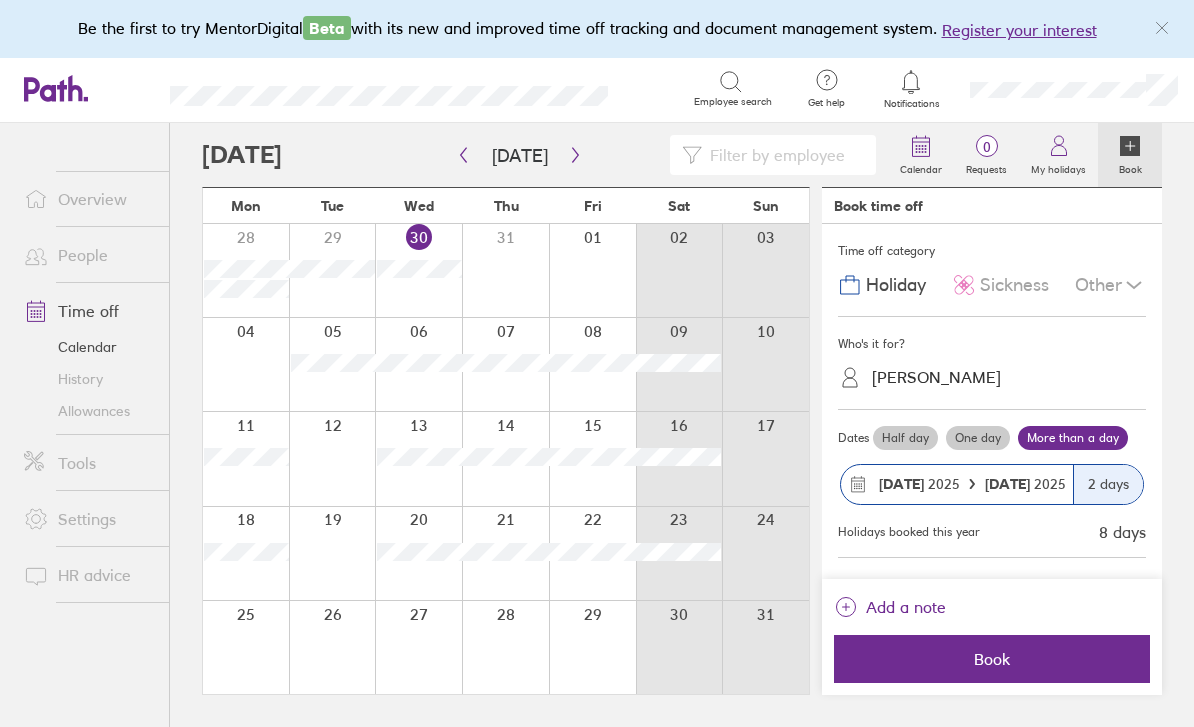 click 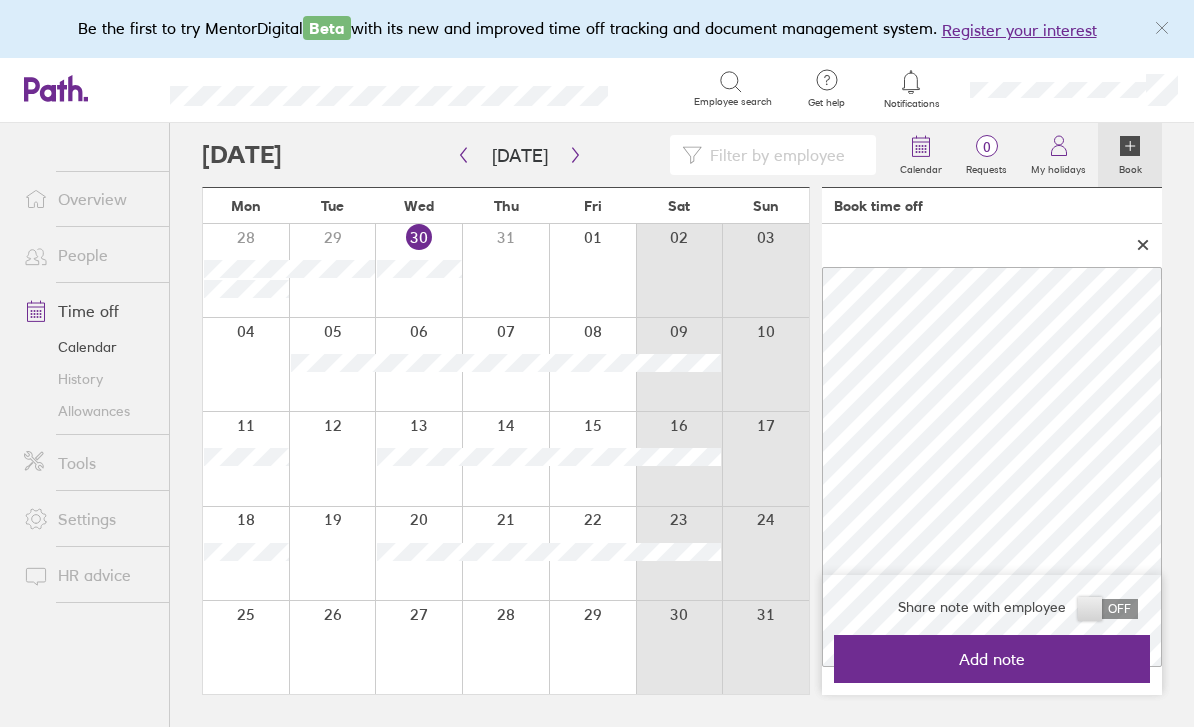 click on "Add note" at bounding box center (992, 659) 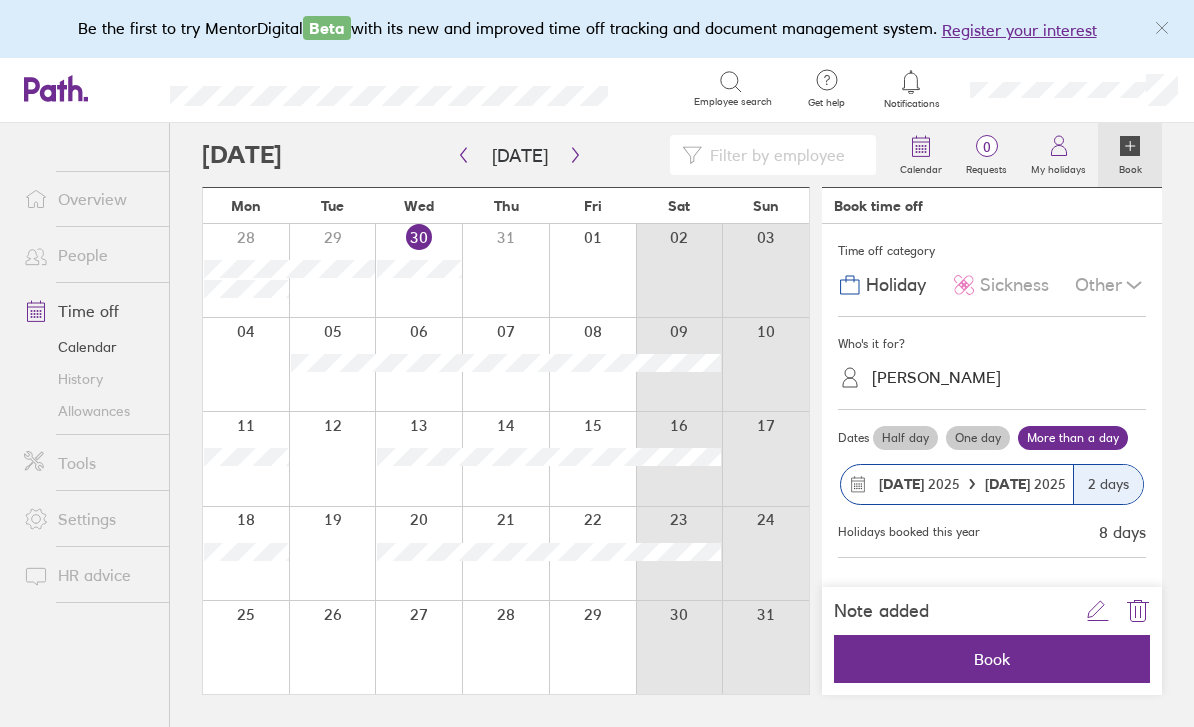 click on "Book" at bounding box center (992, 659) 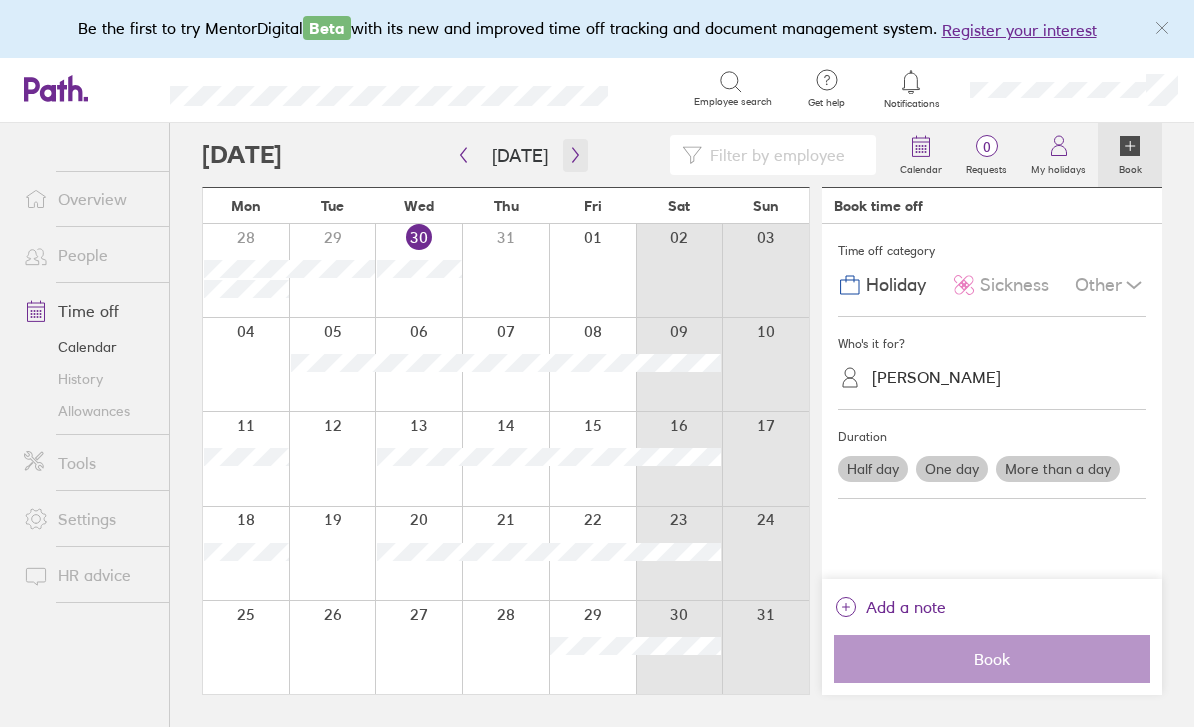 click 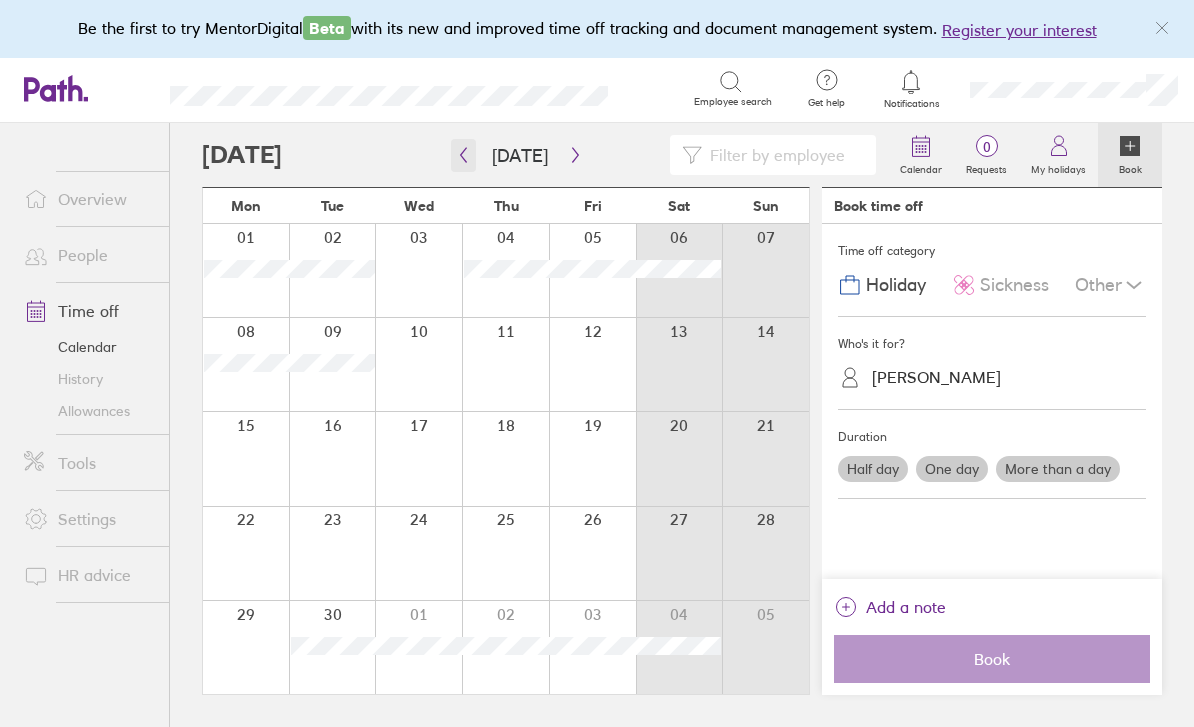 click at bounding box center [463, 155] 